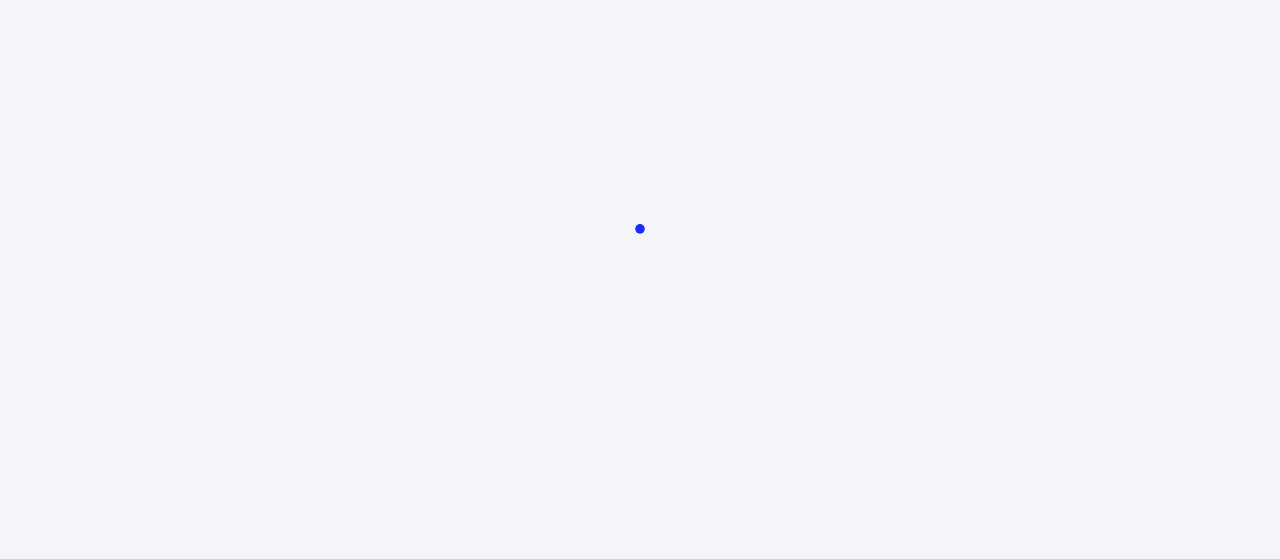 scroll, scrollTop: 0, scrollLeft: 0, axis: both 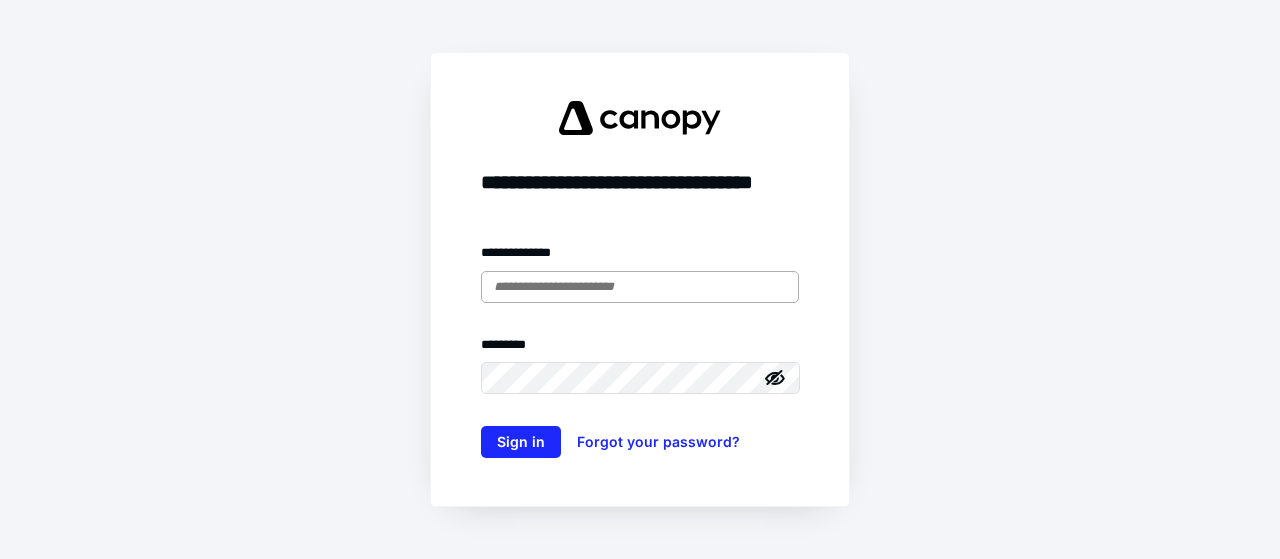 click at bounding box center [640, 287] 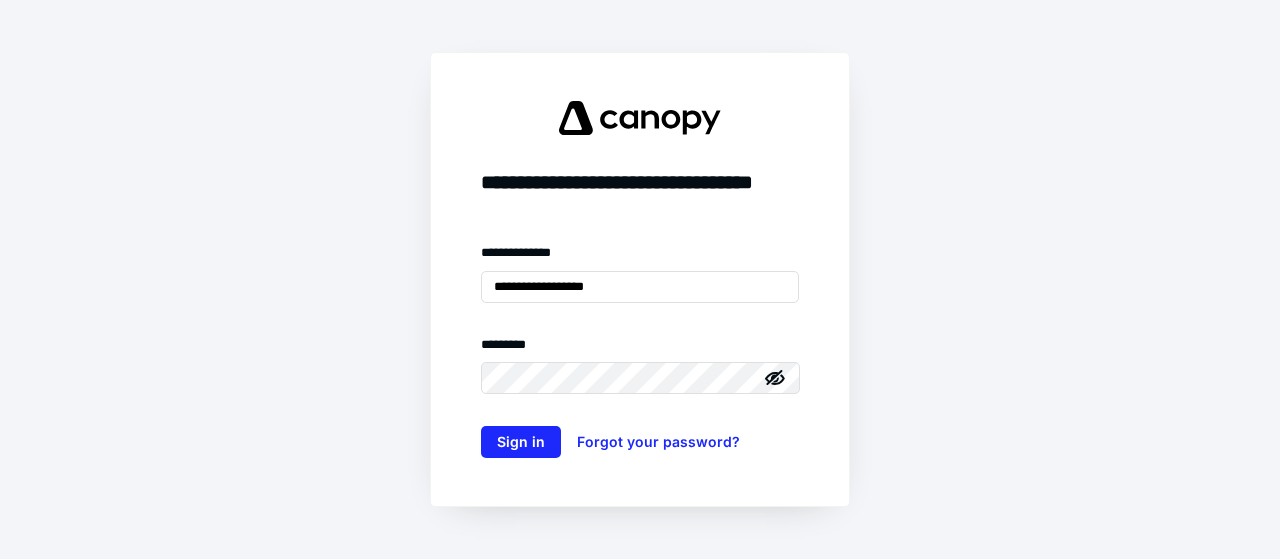 click on "**********" at bounding box center (640, 350) 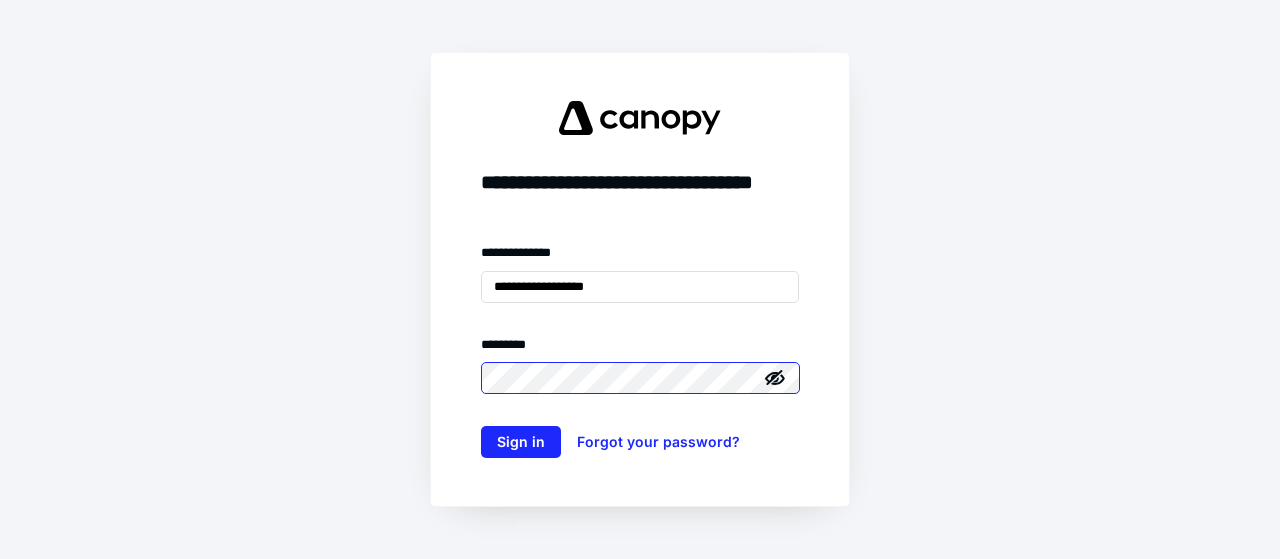 click on "Sign in" at bounding box center [521, 442] 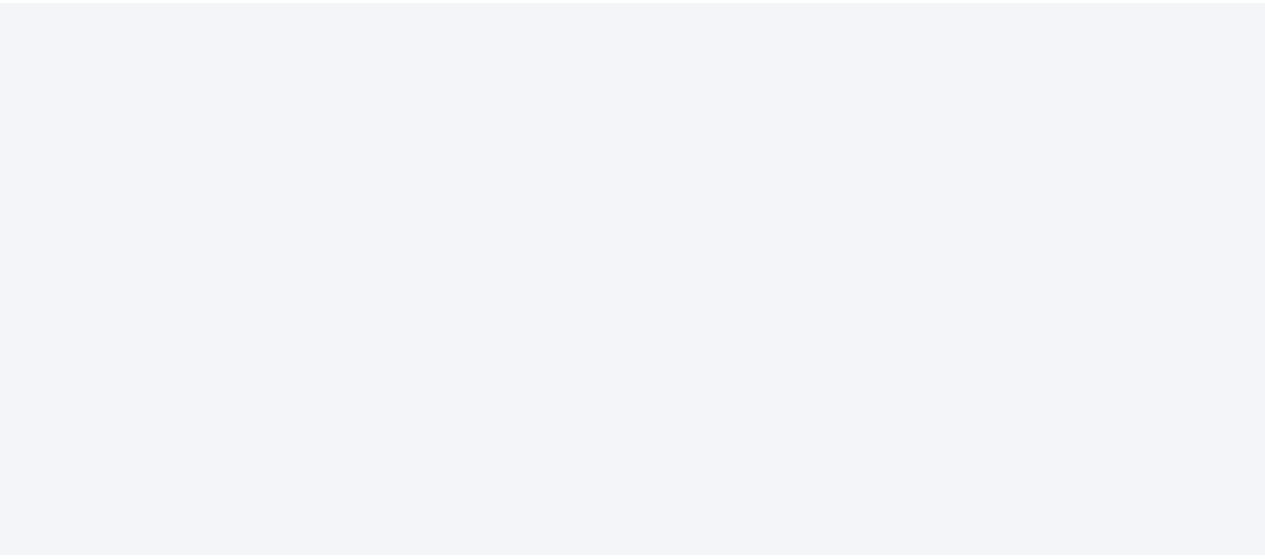 scroll, scrollTop: 0, scrollLeft: 0, axis: both 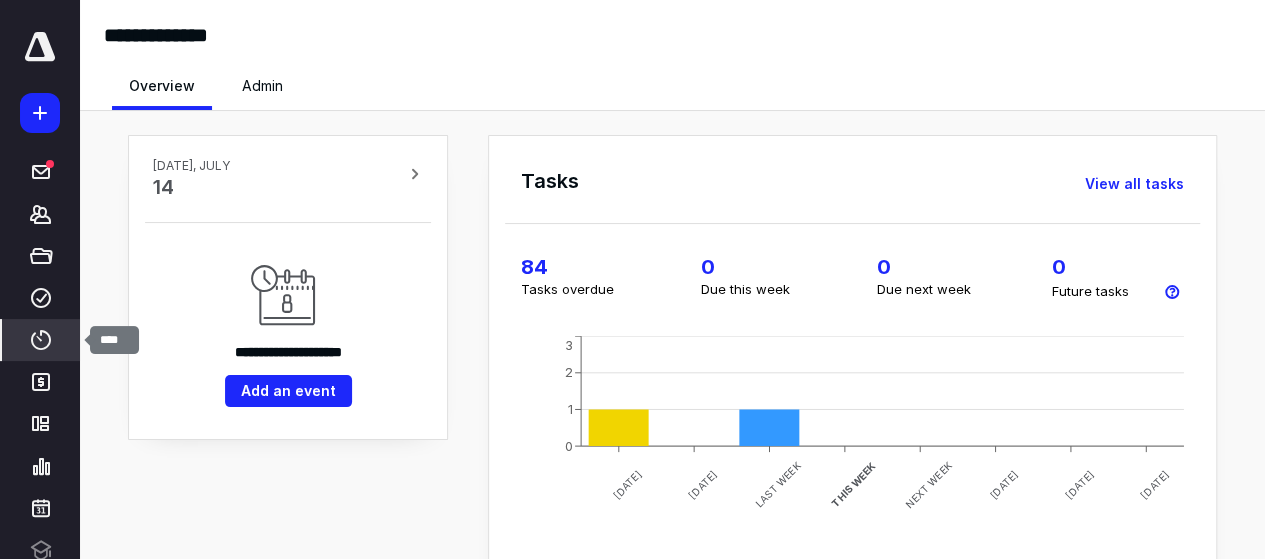click 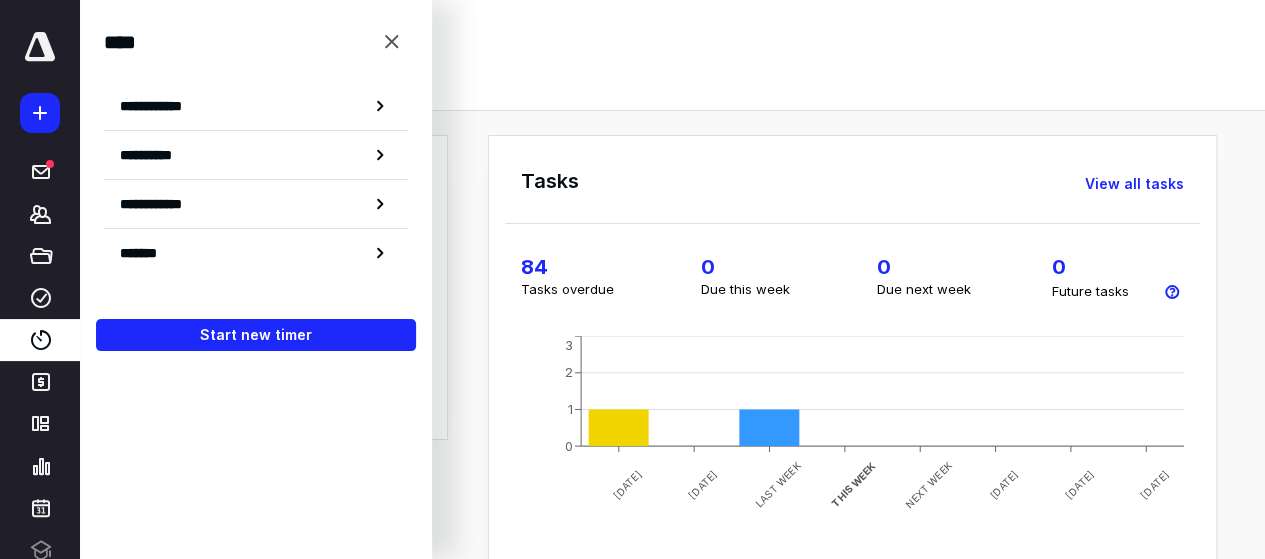 click on "**********" at bounding box center (256, 151) 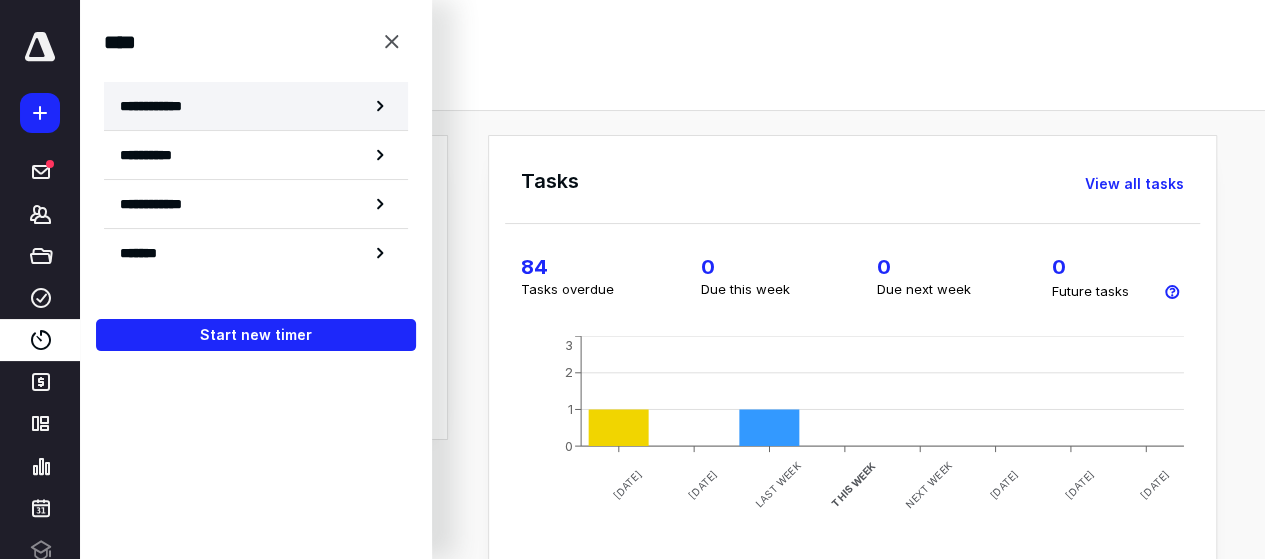 click on "**********" at bounding box center (162, 106) 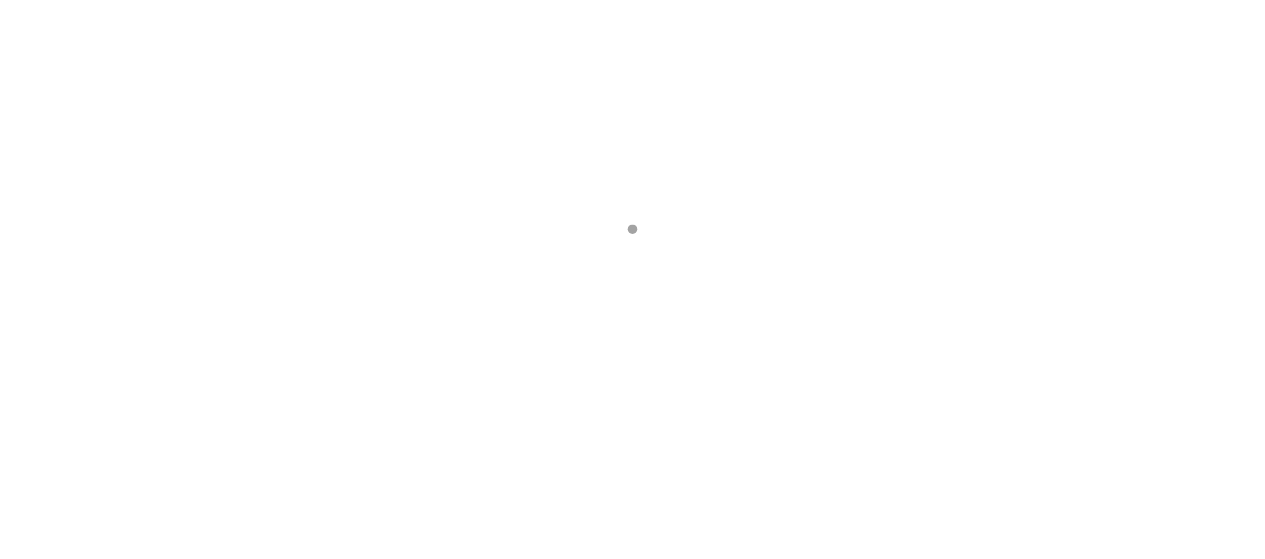 scroll, scrollTop: 0, scrollLeft: 0, axis: both 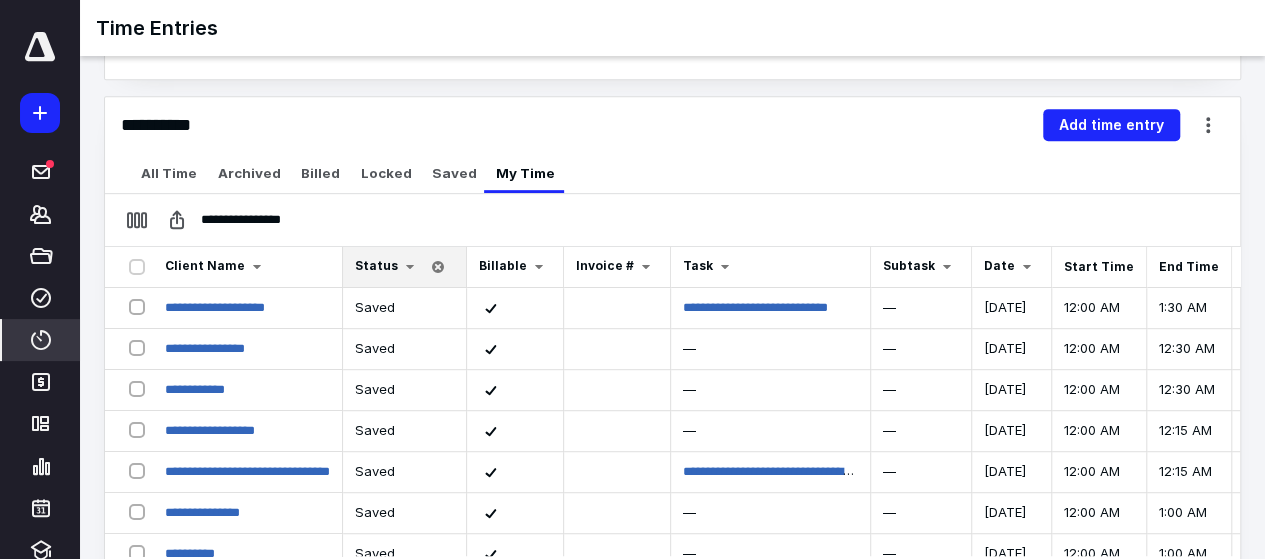 click on "**********" at bounding box center (672, 125) 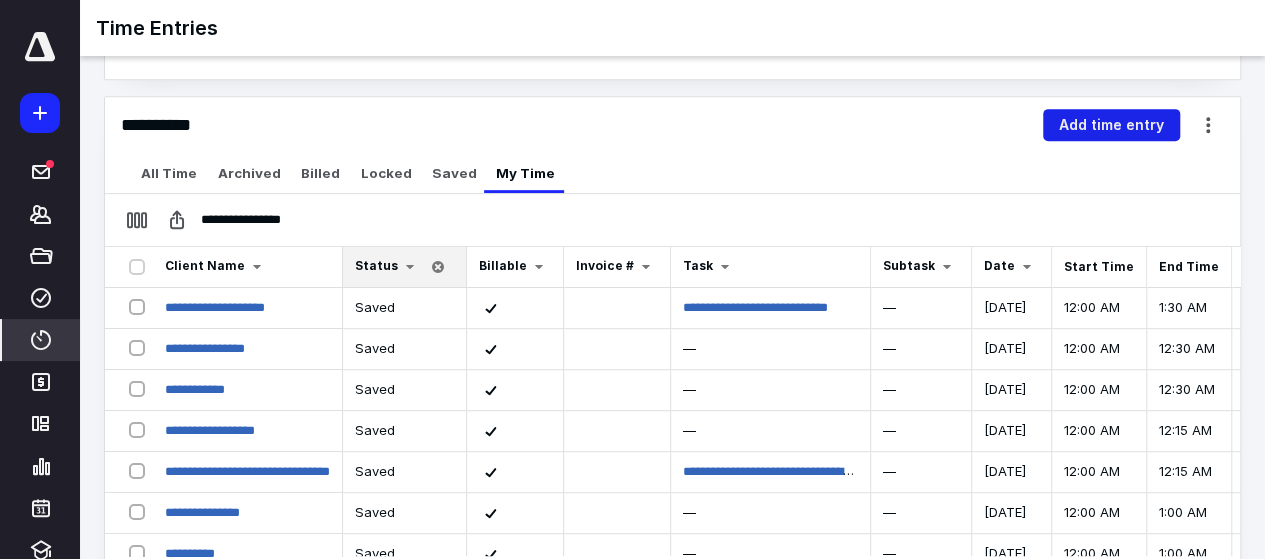 click on "Add time entry" at bounding box center (1111, 125) 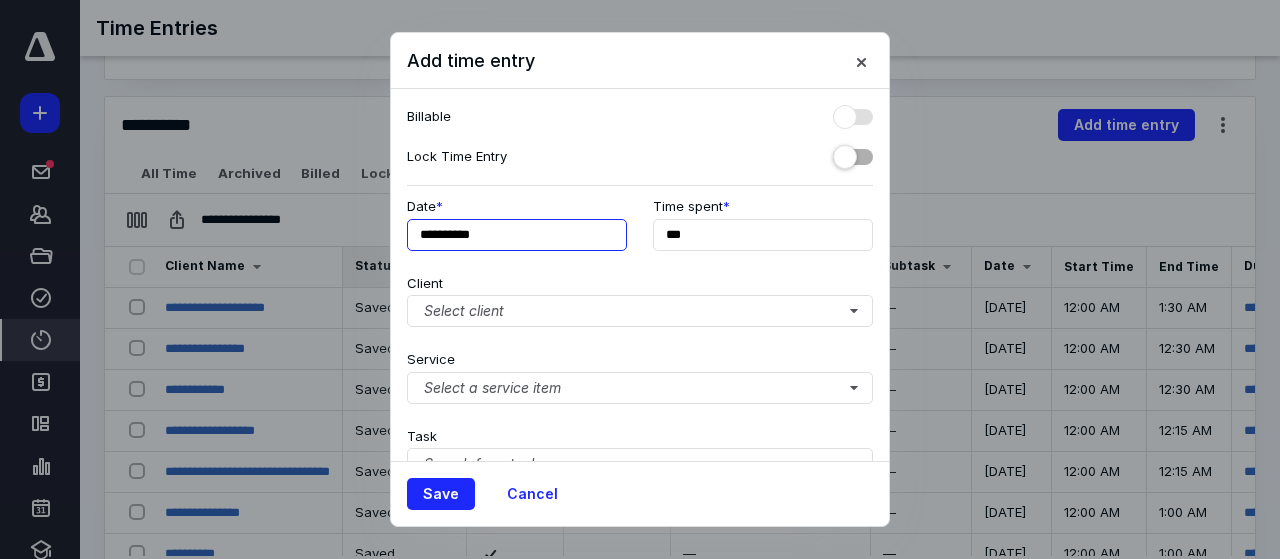 click on "**********" at bounding box center [517, 235] 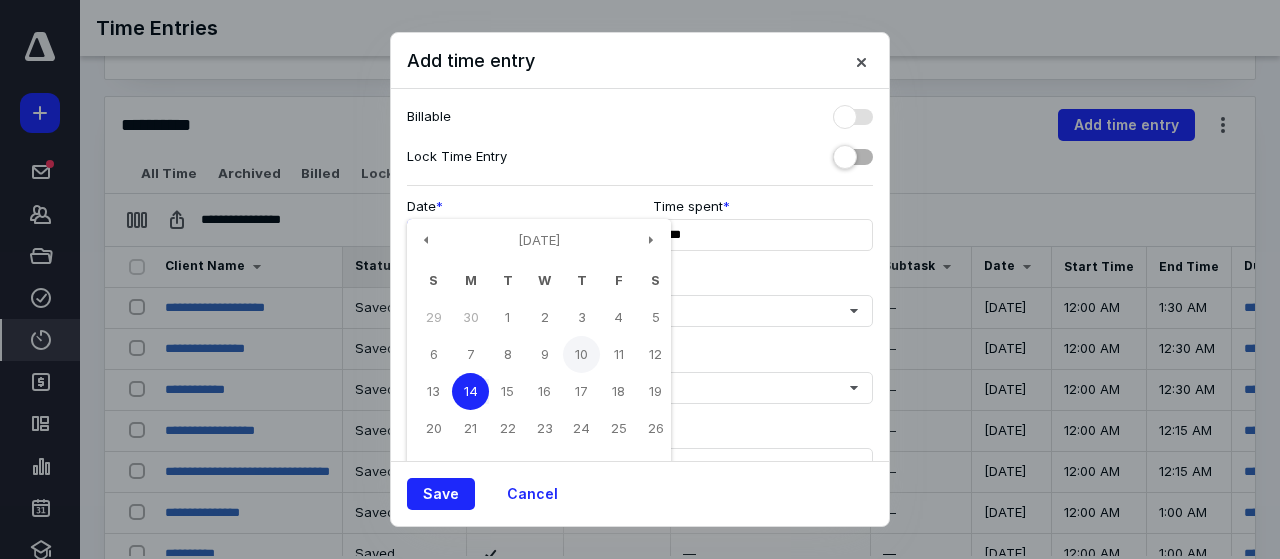 click on "10" at bounding box center (581, 354) 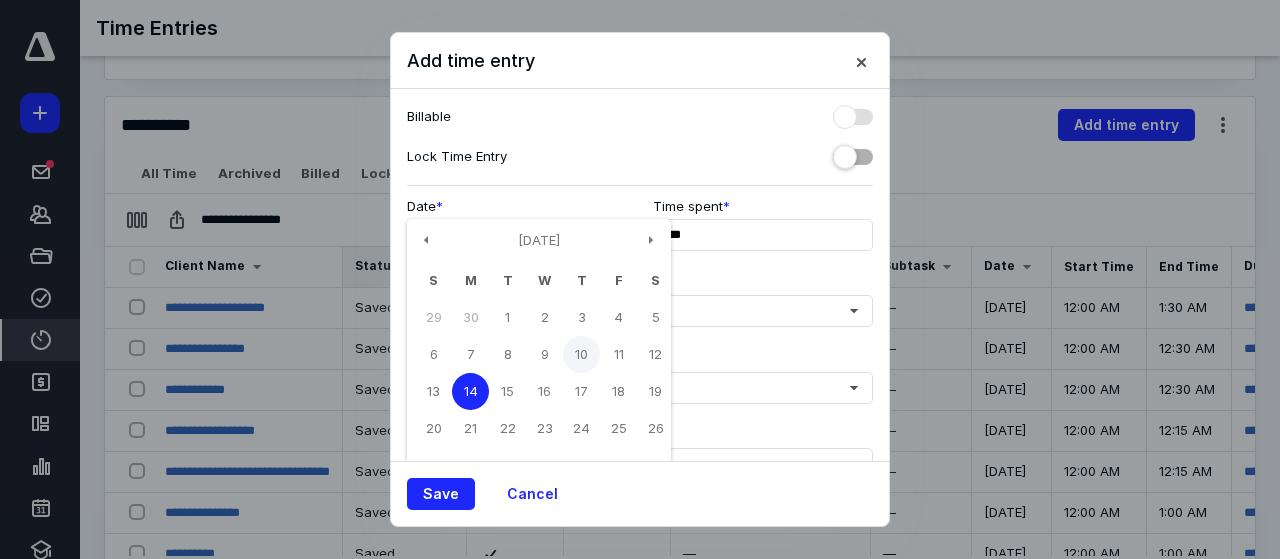 type on "**********" 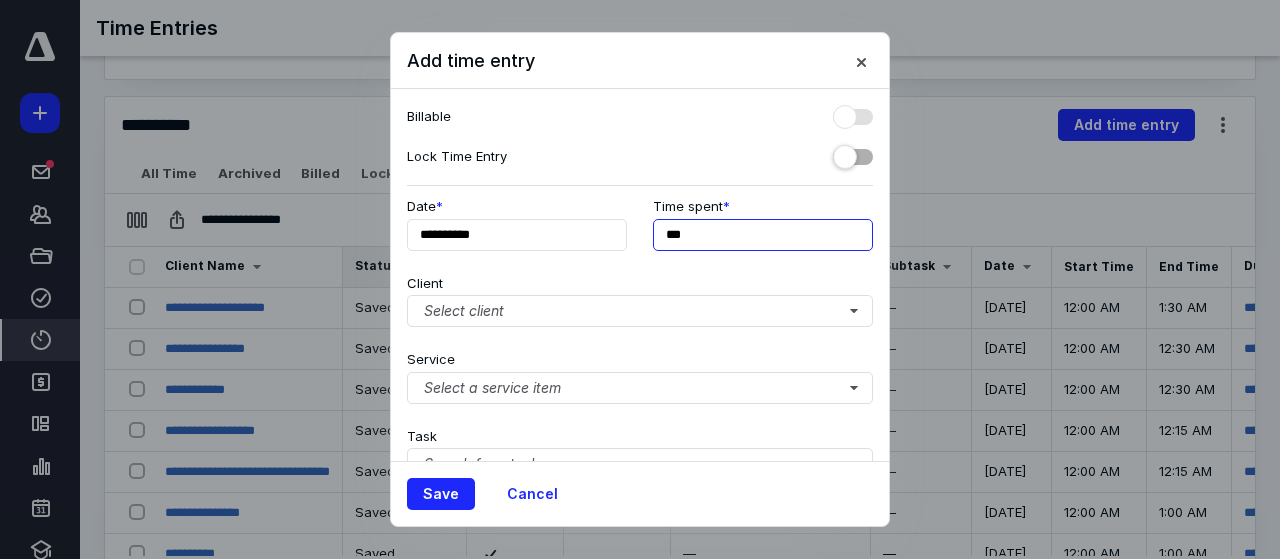 drag, startPoint x: 691, startPoint y: 235, endPoint x: 618, endPoint y: 251, distance: 74.73286 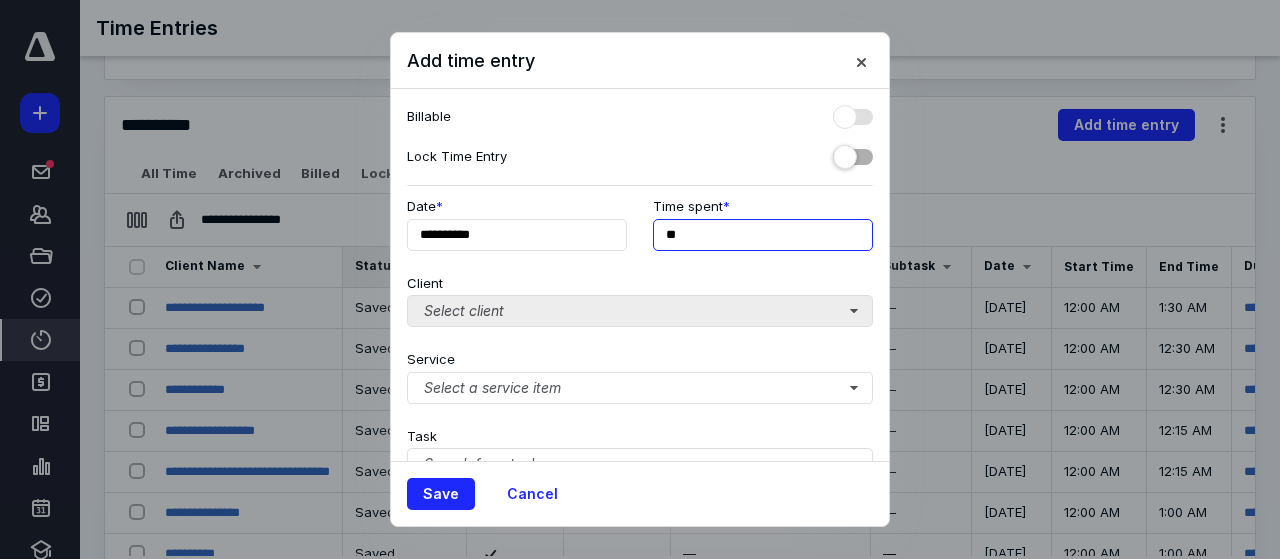 type on "**" 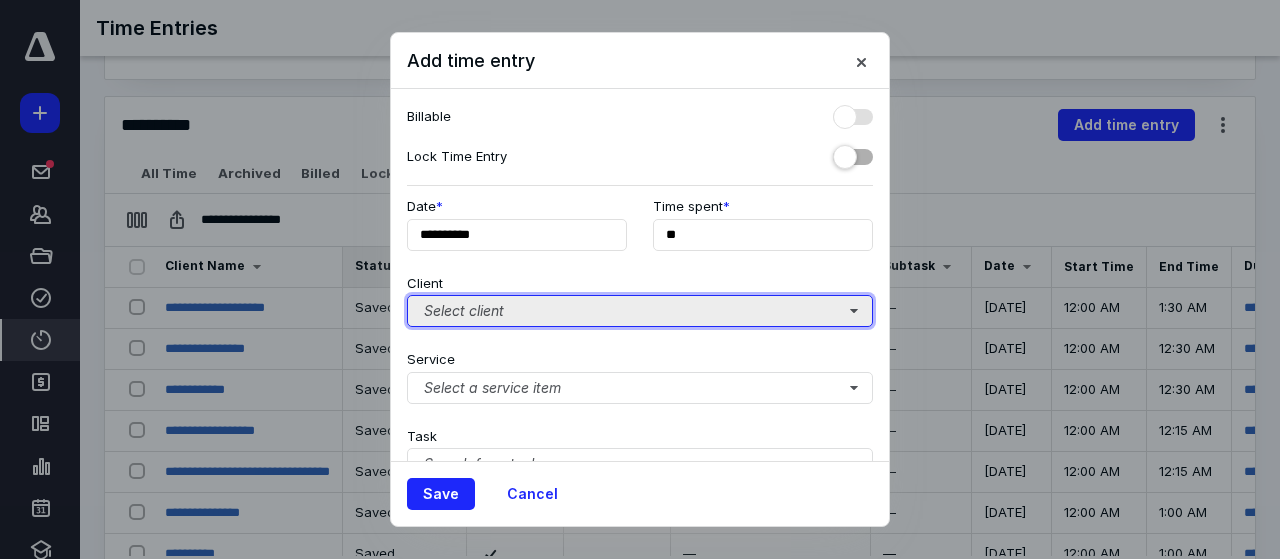 click on "Select client" at bounding box center (640, 311) 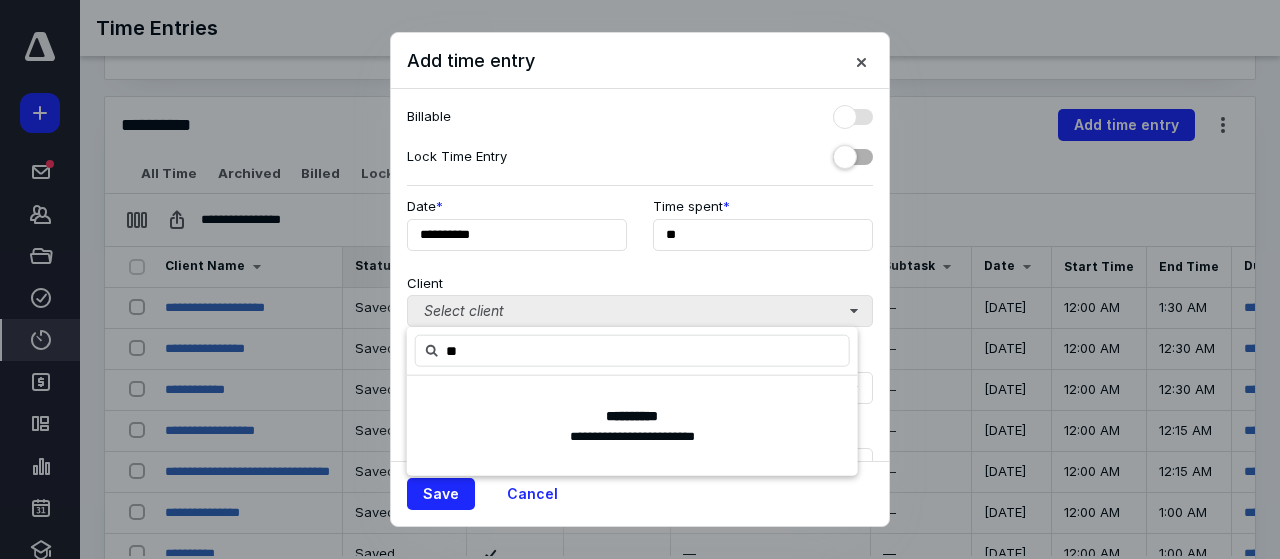 type on "*" 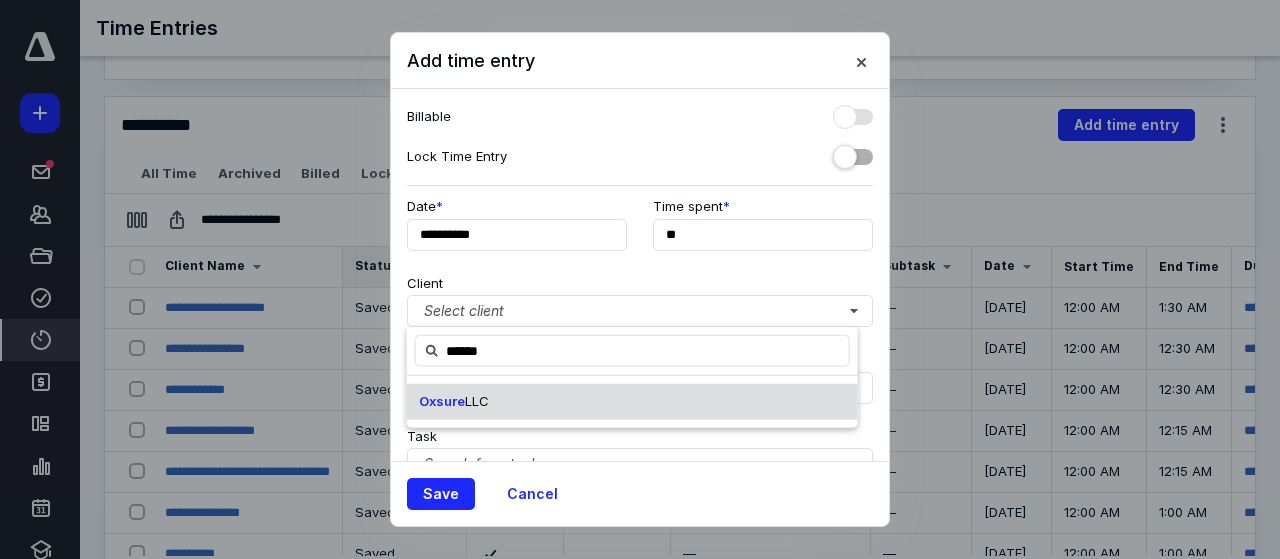 click on "Oxsure" at bounding box center [442, 401] 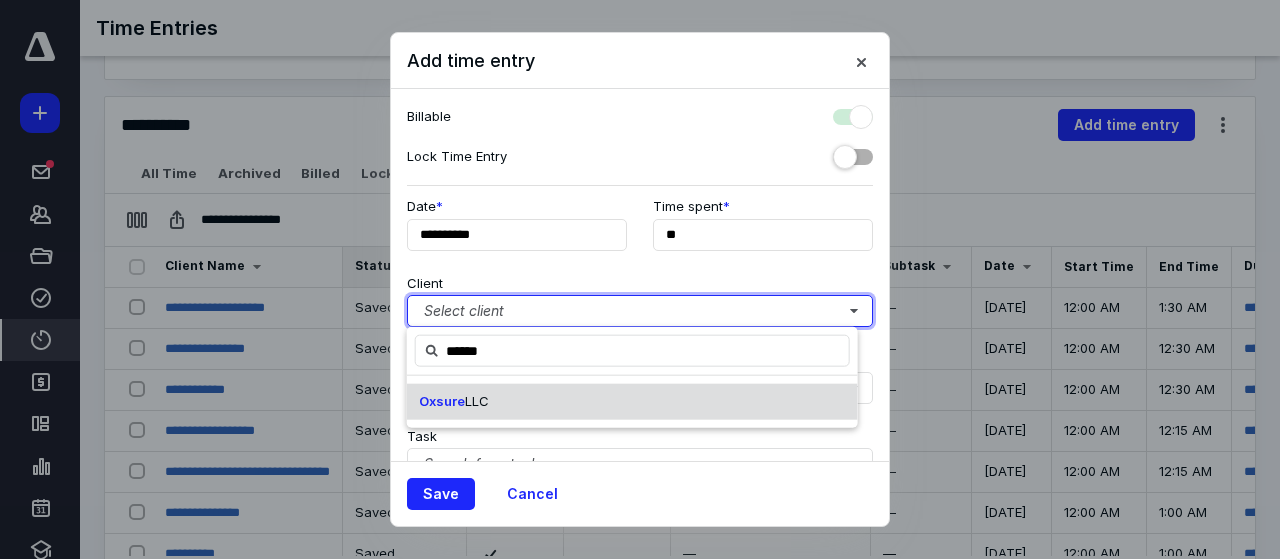 checkbox on "true" 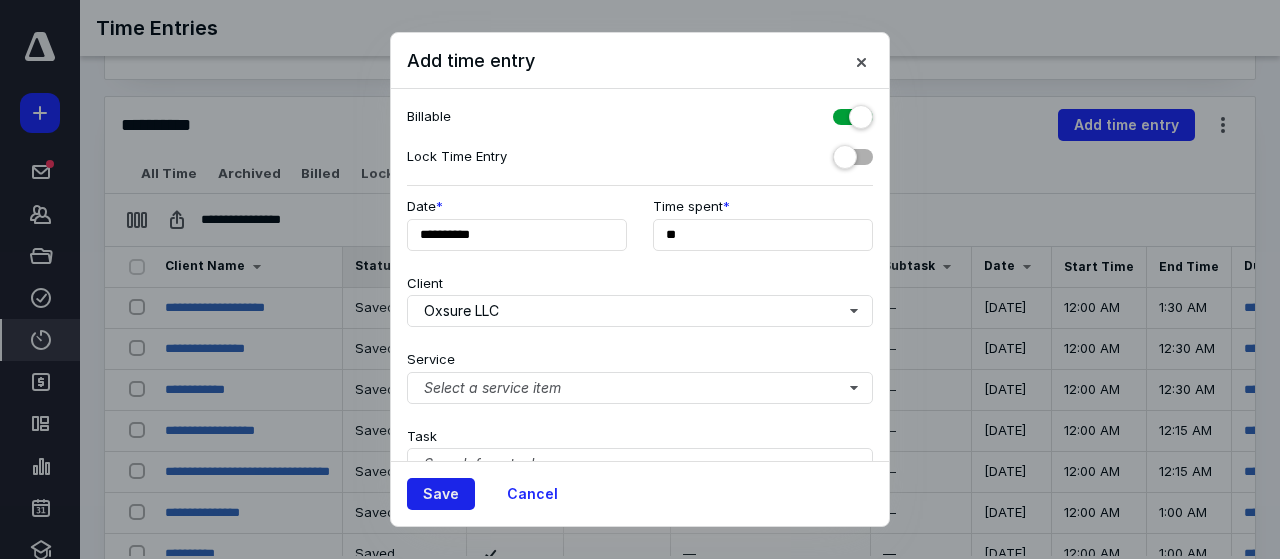 click on "Save" at bounding box center (441, 494) 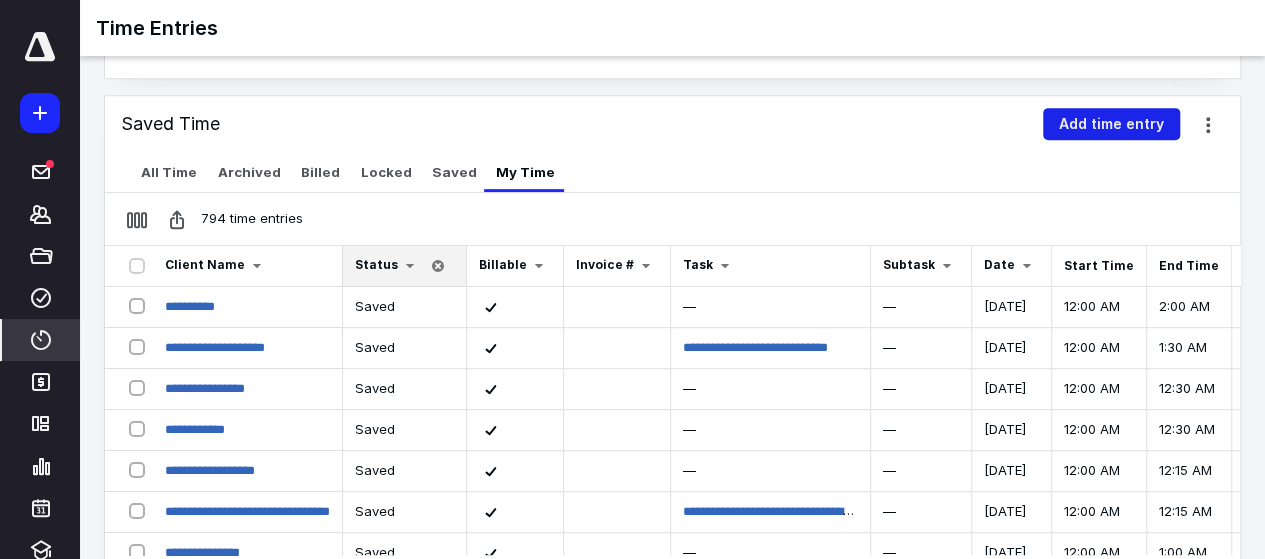 click on "Add time entry" at bounding box center [1111, 124] 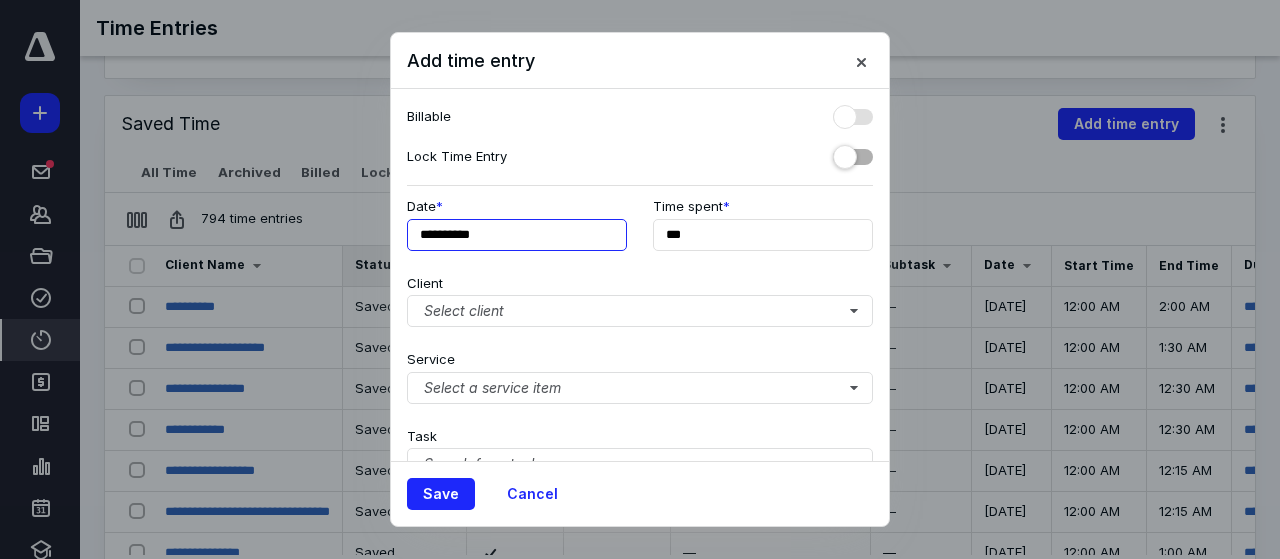 click on "**********" at bounding box center [517, 235] 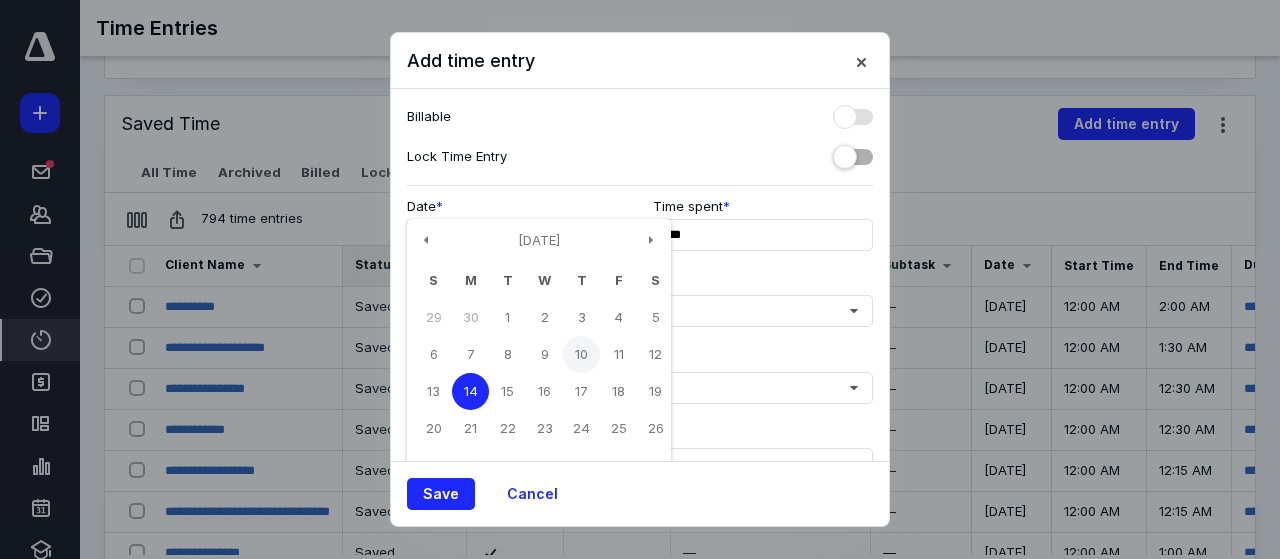 click on "10" at bounding box center (581, 354) 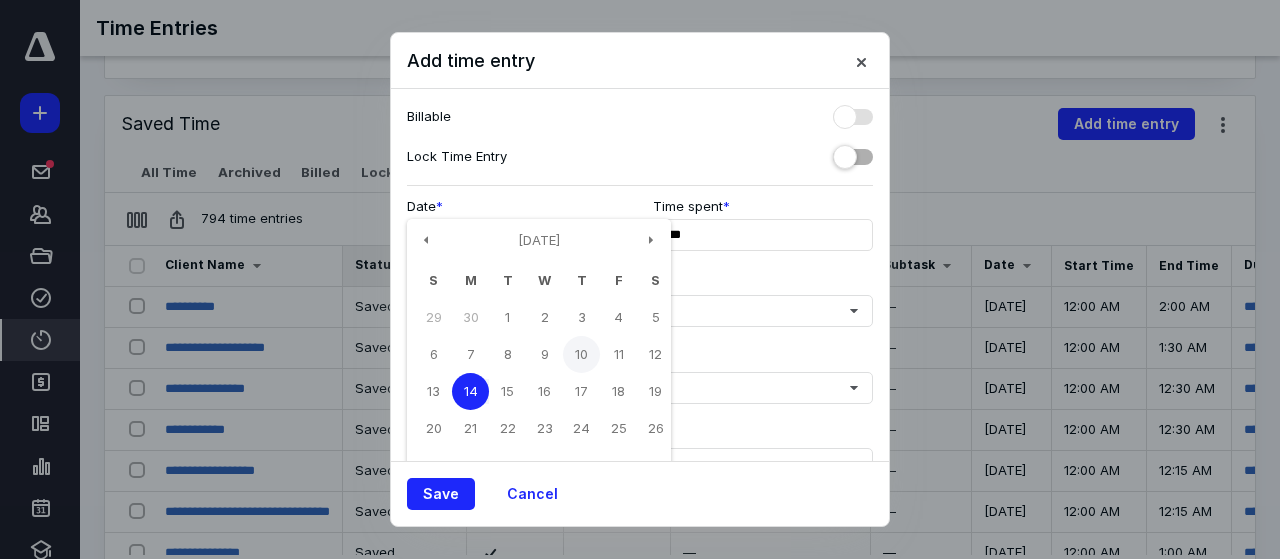 type on "**********" 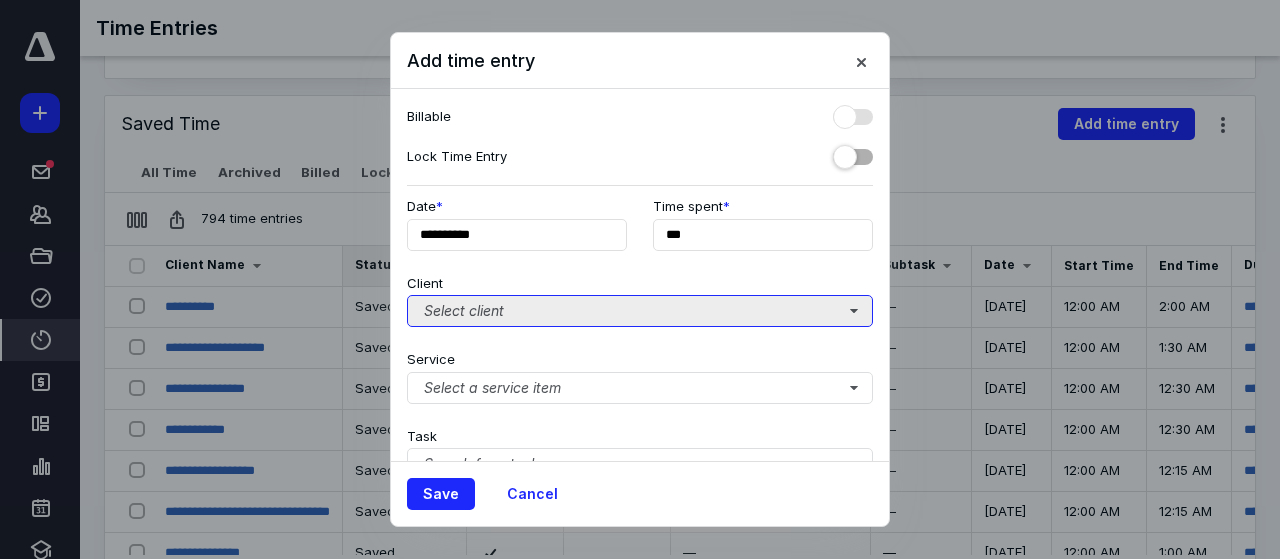 click on "Select client" at bounding box center [640, 311] 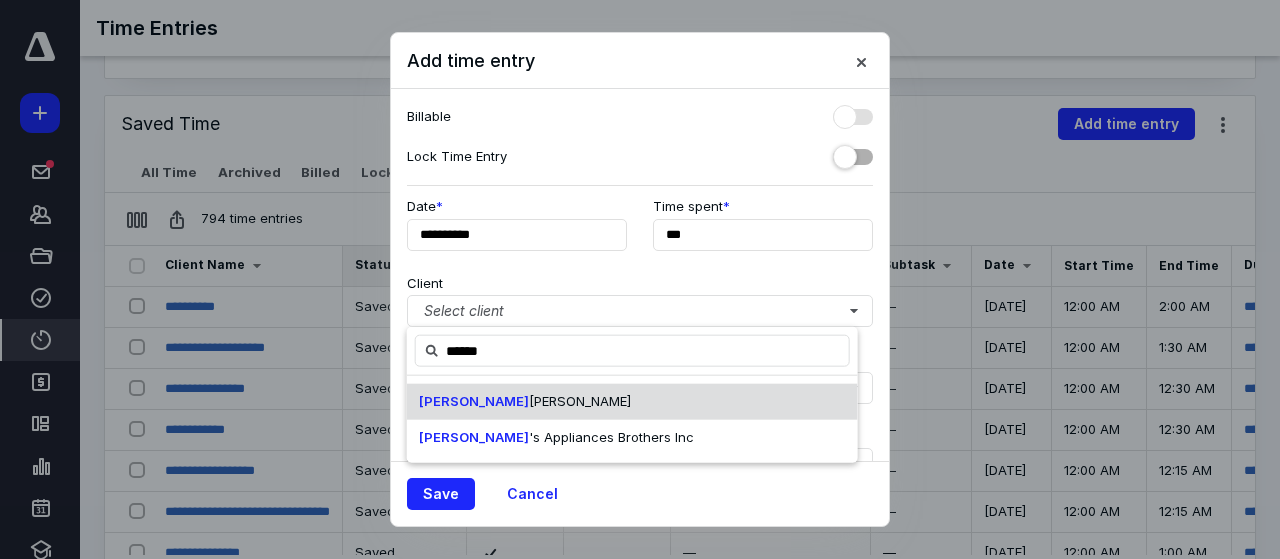 click on "[PERSON_NAME]" at bounding box center [525, 402] 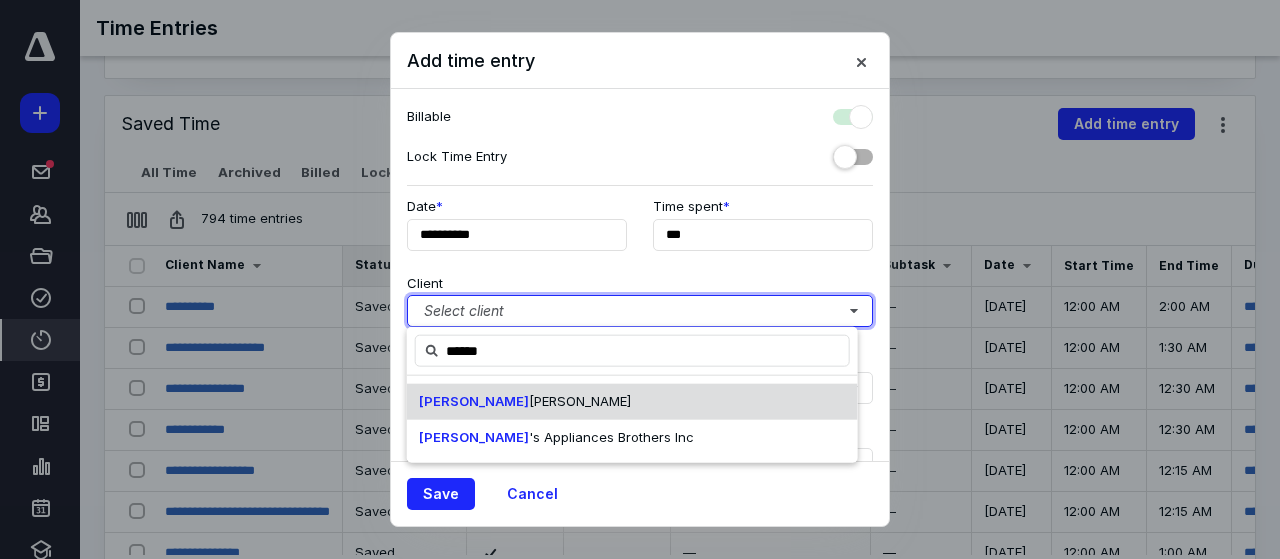 checkbox on "true" 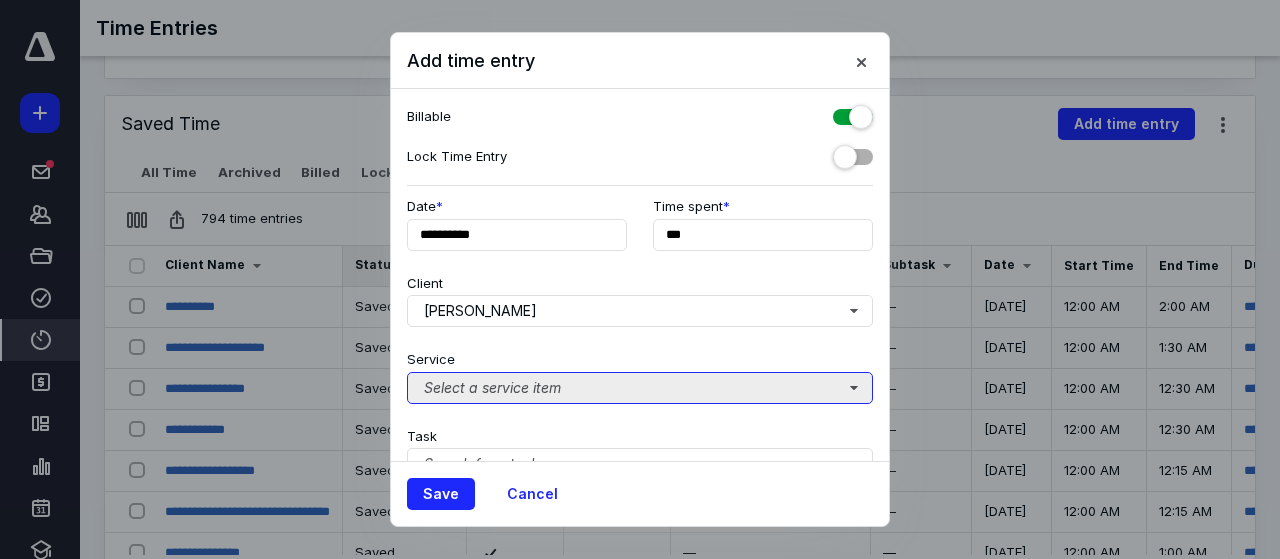 click on "Select a service item" at bounding box center (640, 388) 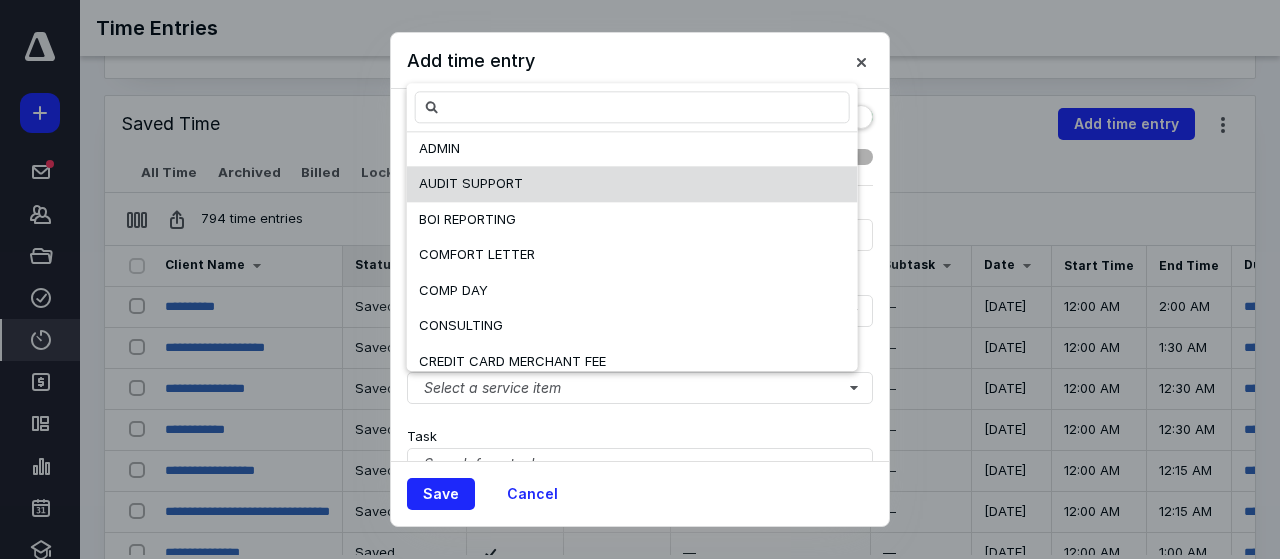 scroll, scrollTop: 135, scrollLeft: 0, axis: vertical 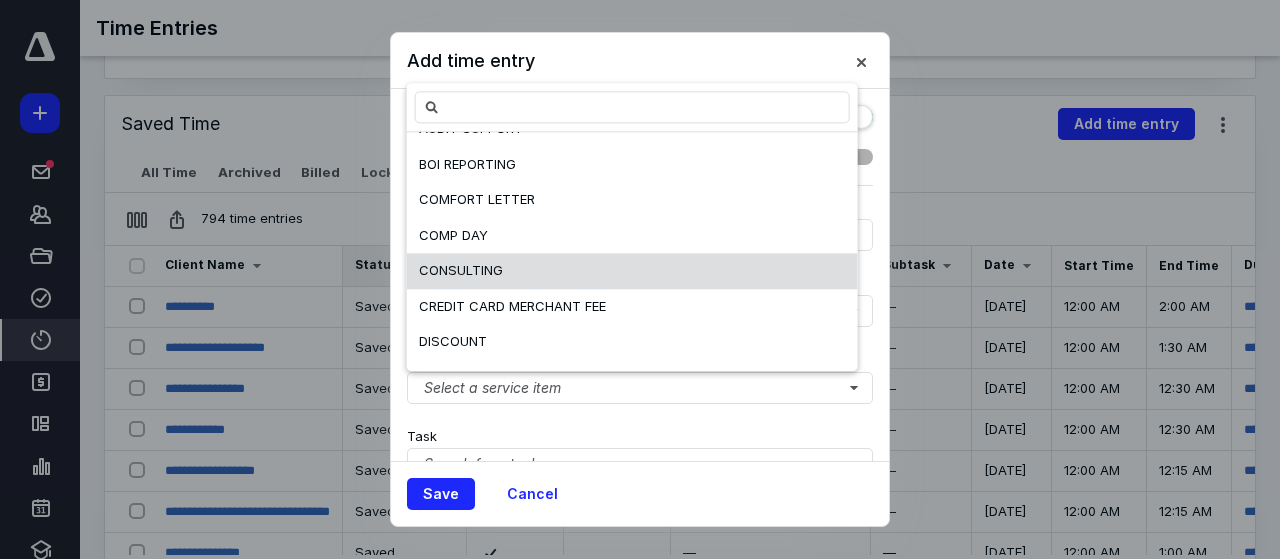 click on "CONSULTING" at bounding box center (632, 271) 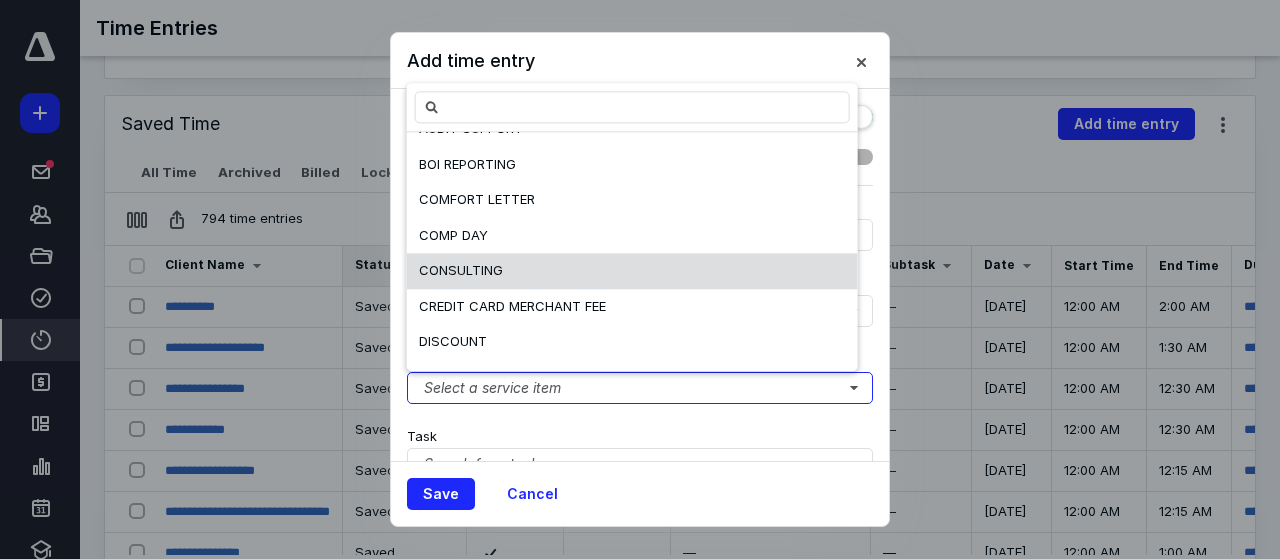 scroll, scrollTop: 0, scrollLeft: 0, axis: both 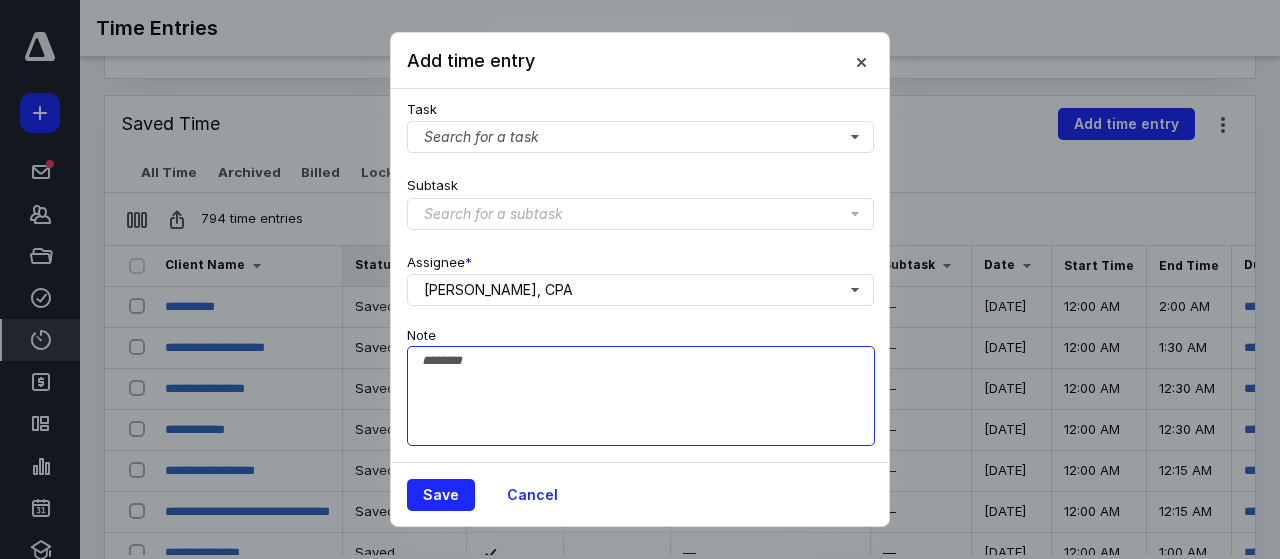 click on "Note" at bounding box center (641, 396) 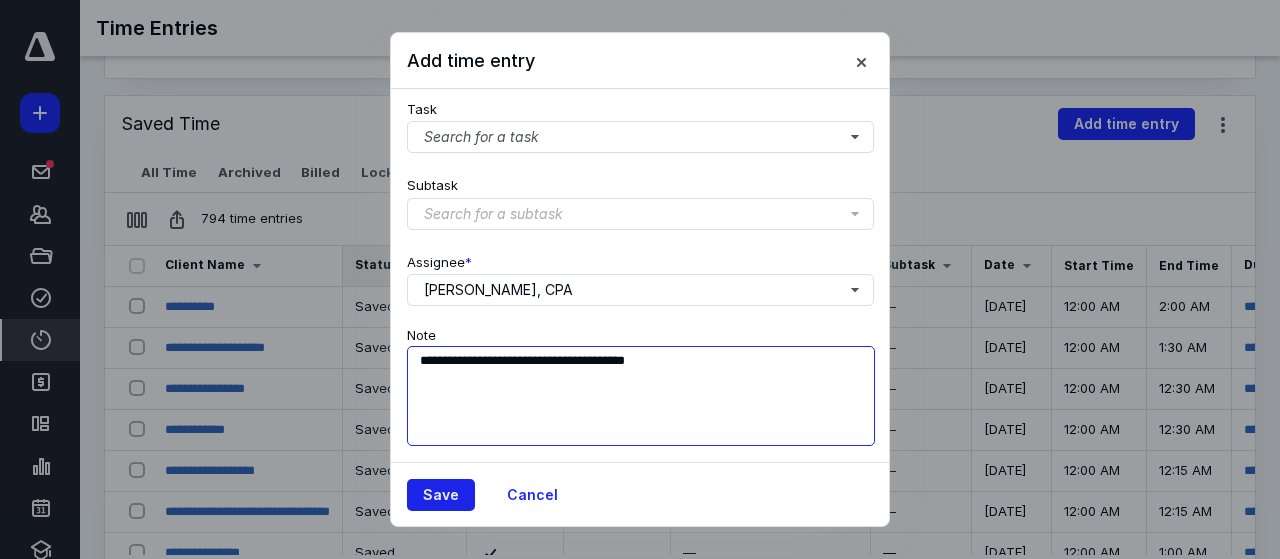 type on "**********" 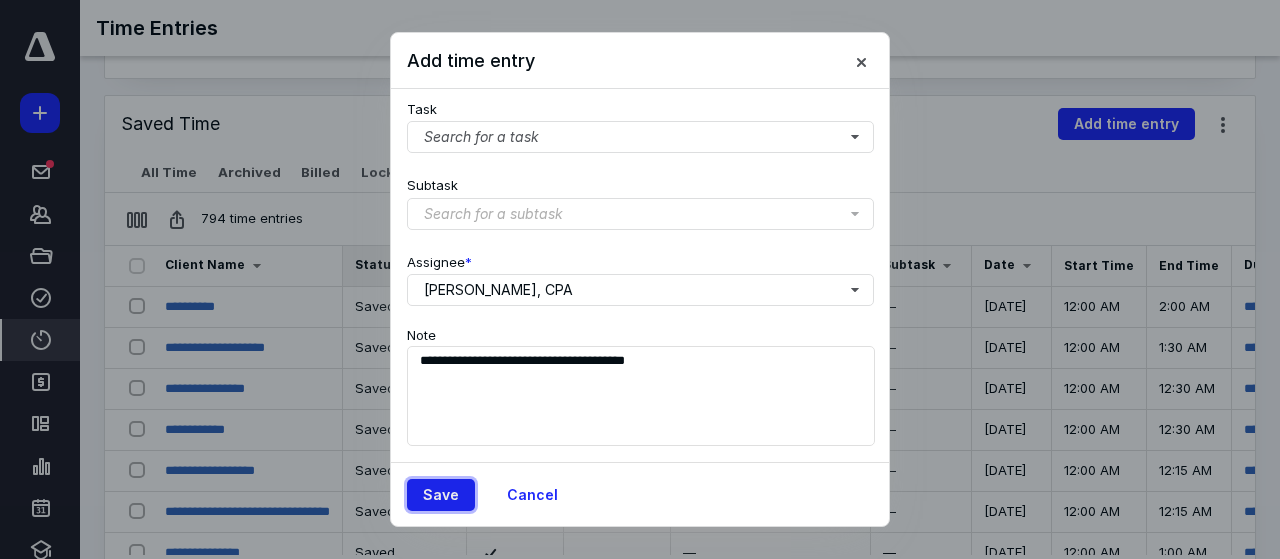 click on "Save" at bounding box center (441, 495) 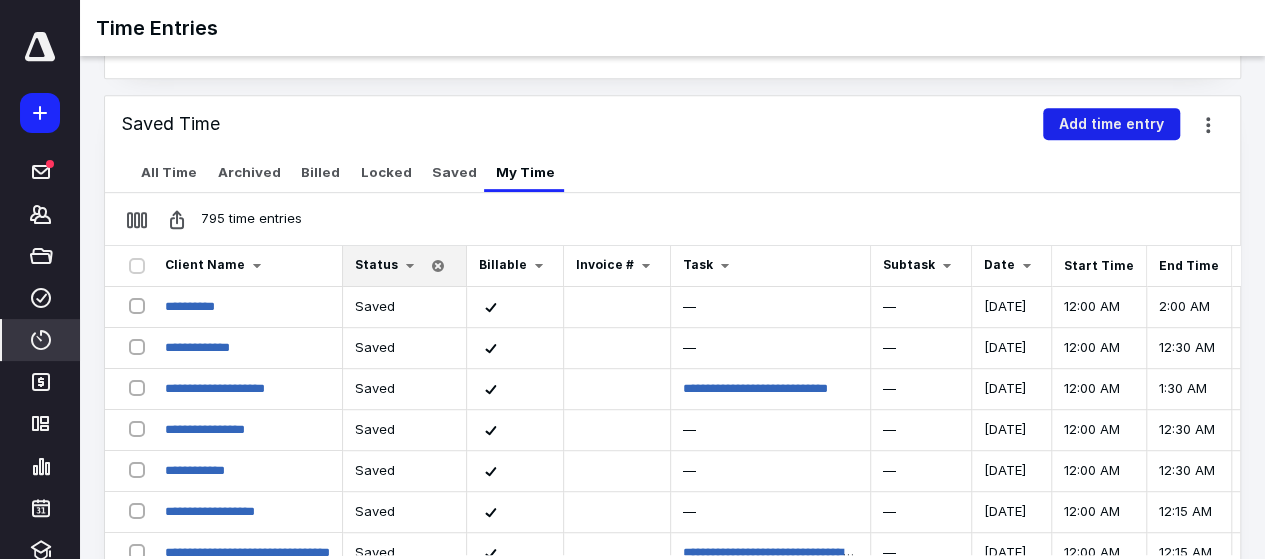 click on "Add time entry" at bounding box center (1111, 124) 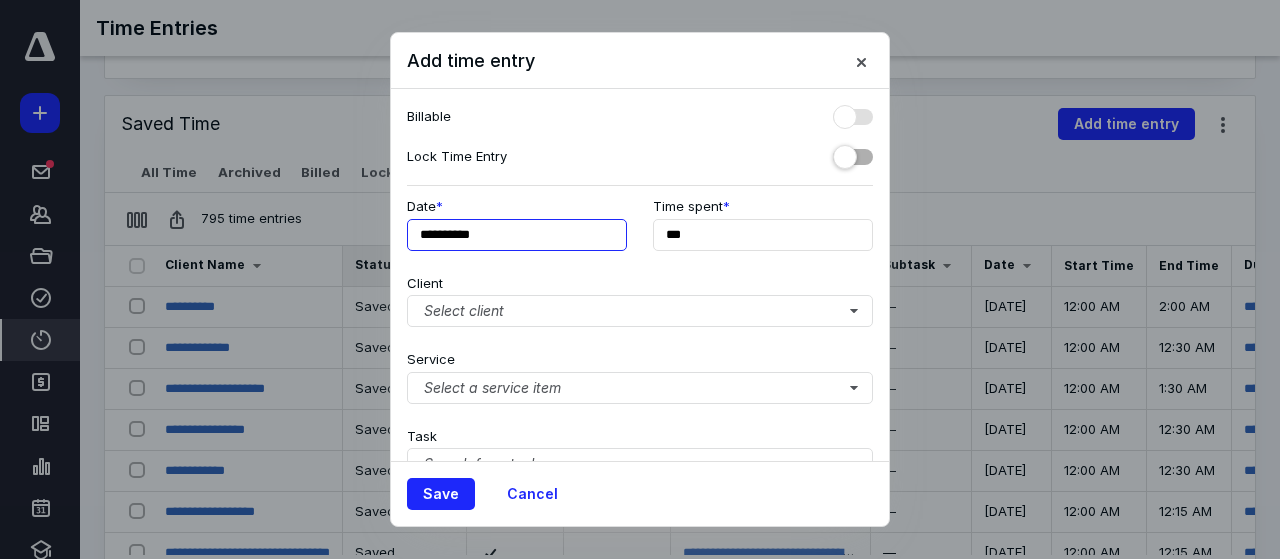 click on "**********" at bounding box center (517, 235) 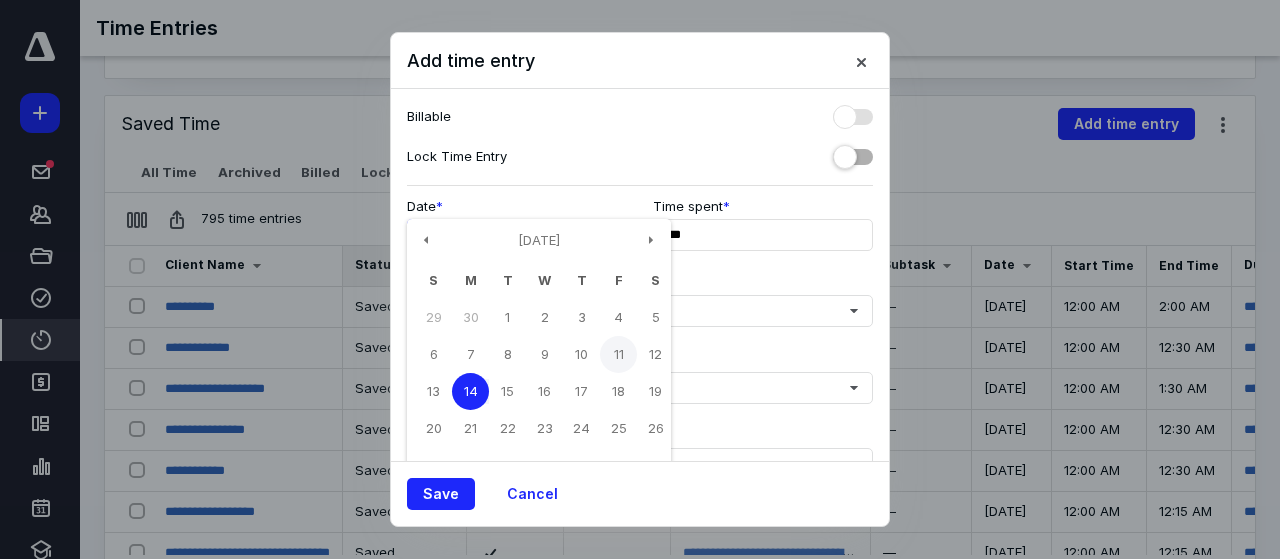 click on "11" at bounding box center (618, 354) 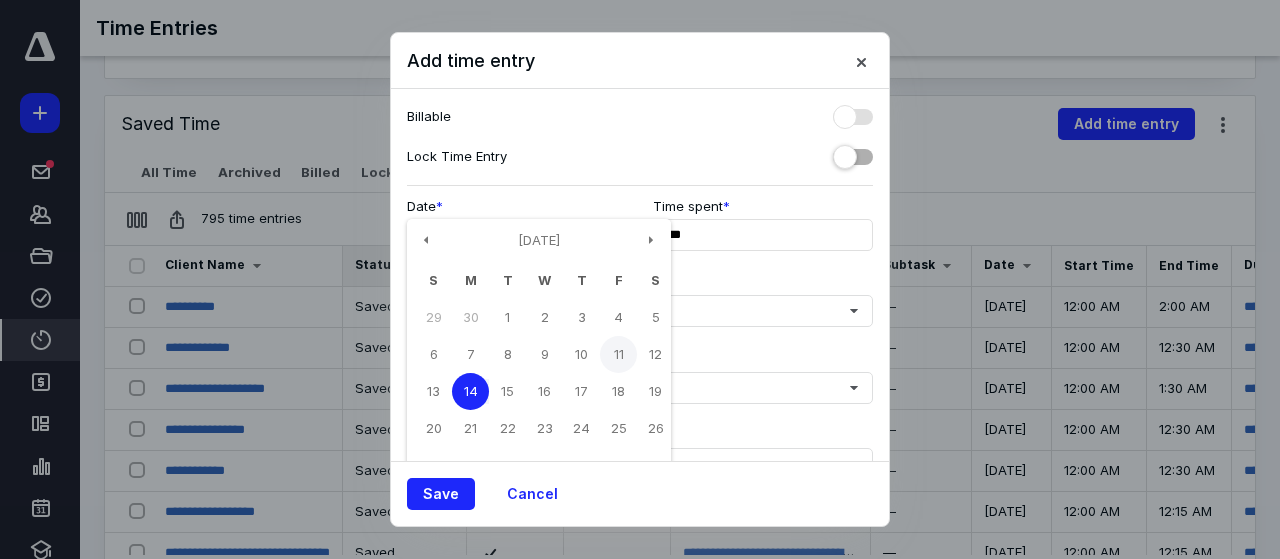 type on "**********" 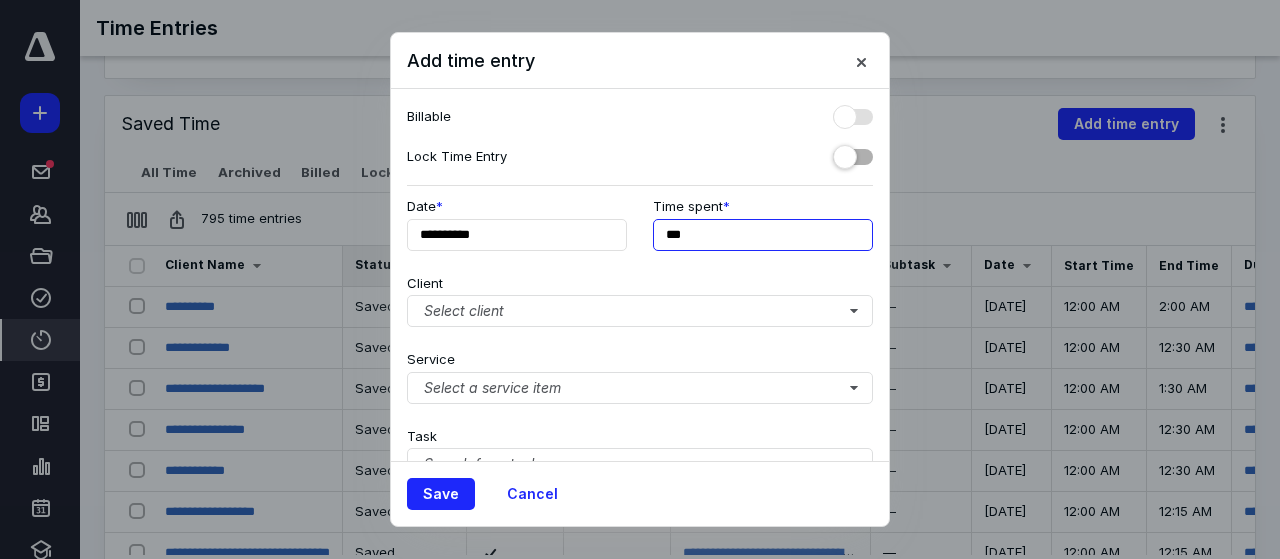 drag, startPoint x: 721, startPoint y: 243, endPoint x: 638, endPoint y: 244, distance: 83.00603 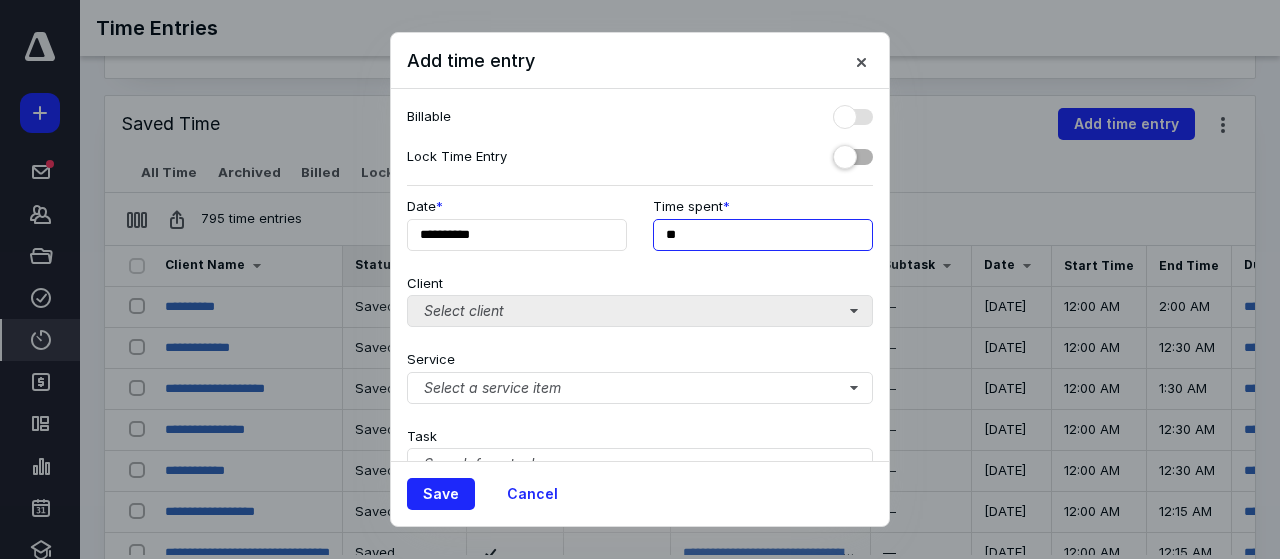 type on "**" 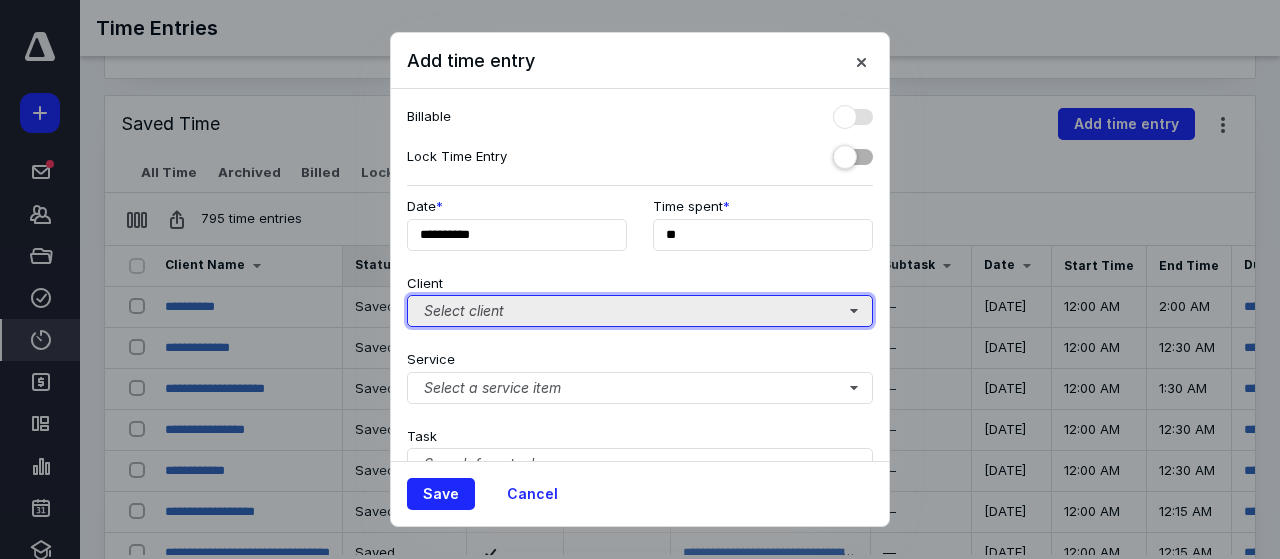 click on "Select client" at bounding box center (640, 311) 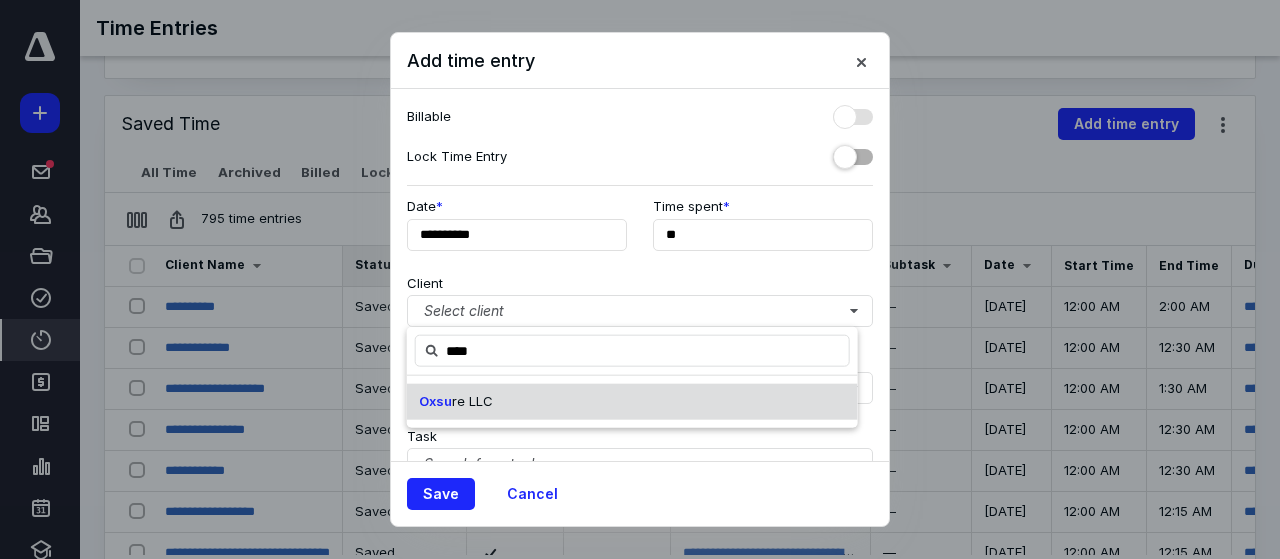 click on "re LLC" at bounding box center (472, 401) 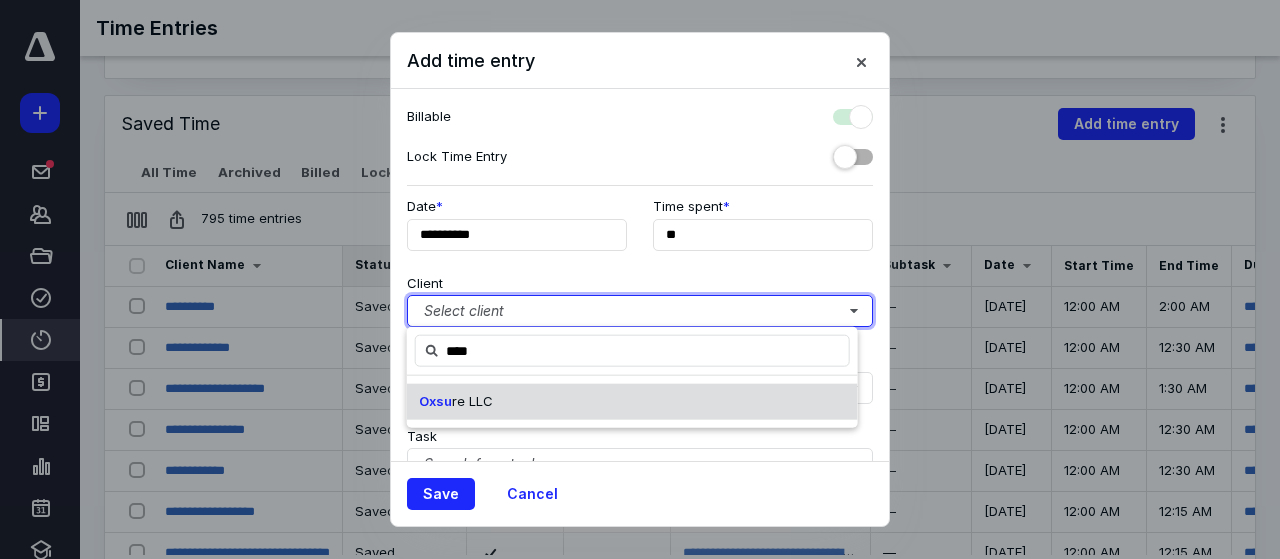 checkbox on "true" 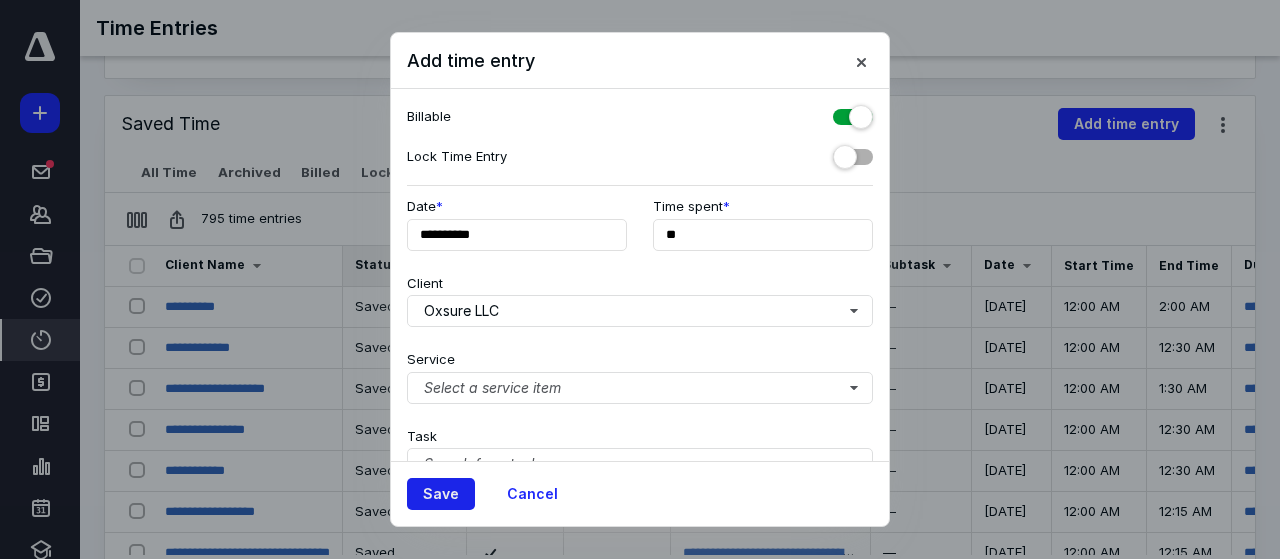 click on "Save" at bounding box center (441, 494) 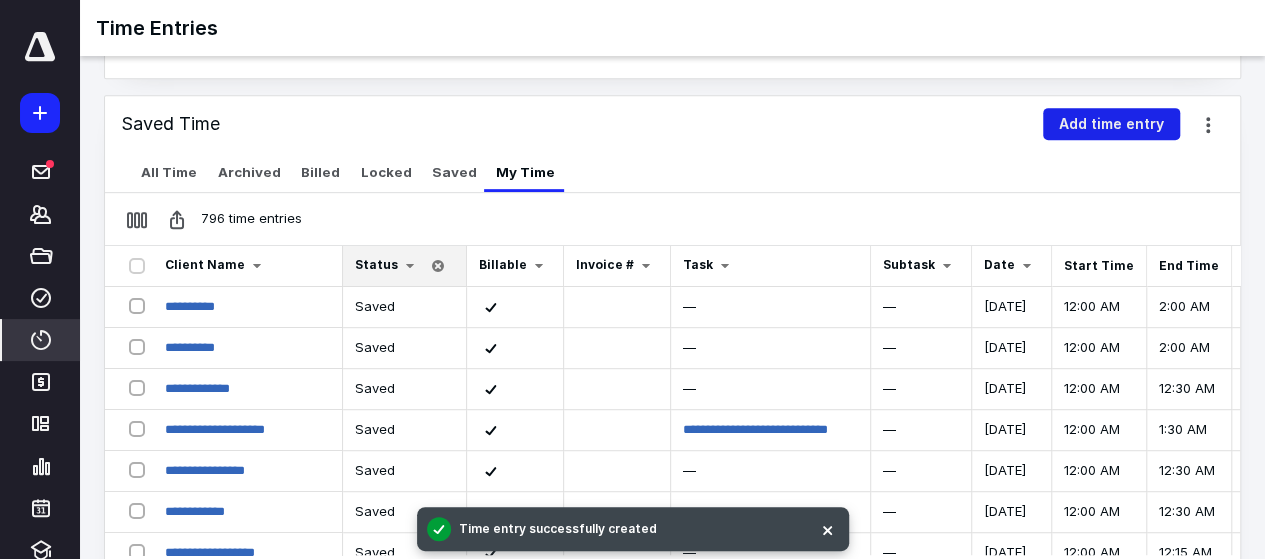 click on "Add time entry" at bounding box center [1111, 124] 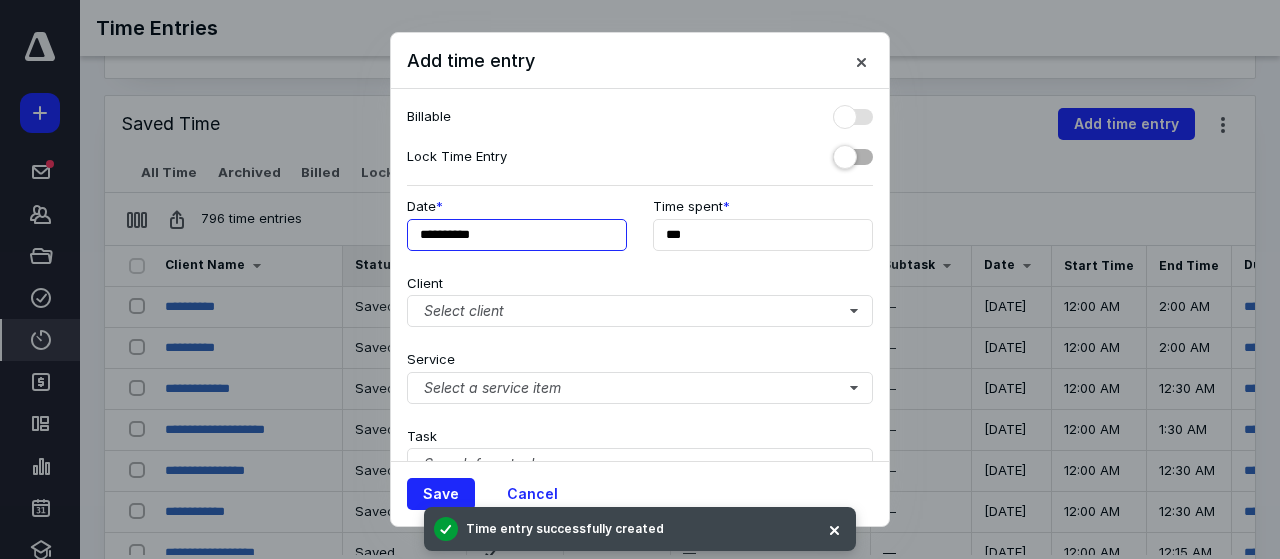 click on "**********" at bounding box center [517, 235] 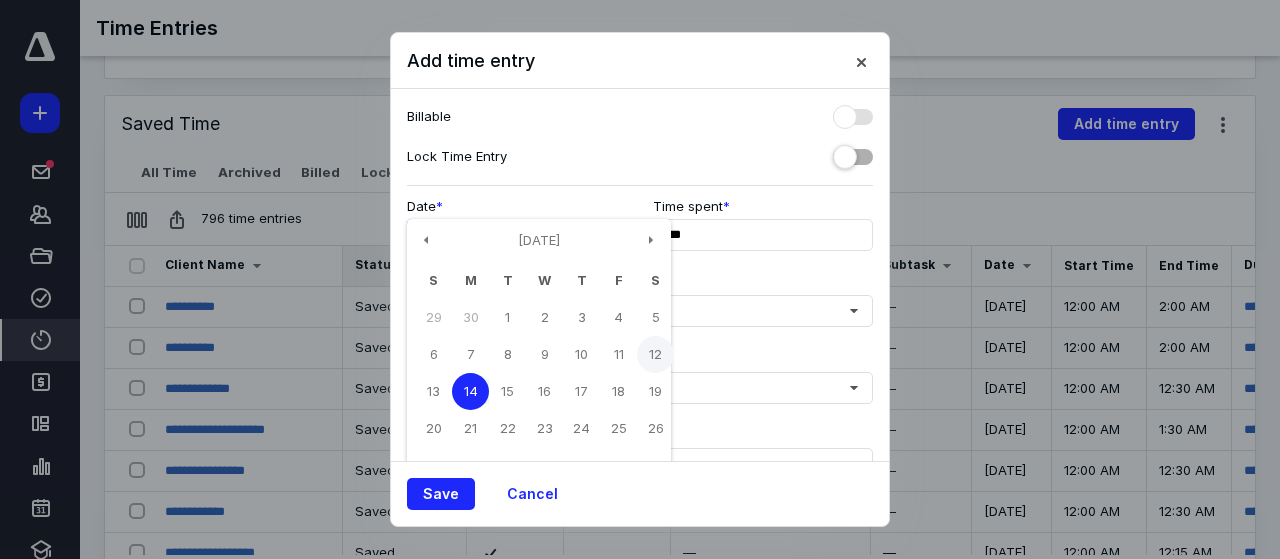 click on "12" at bounding box center (655, 354) 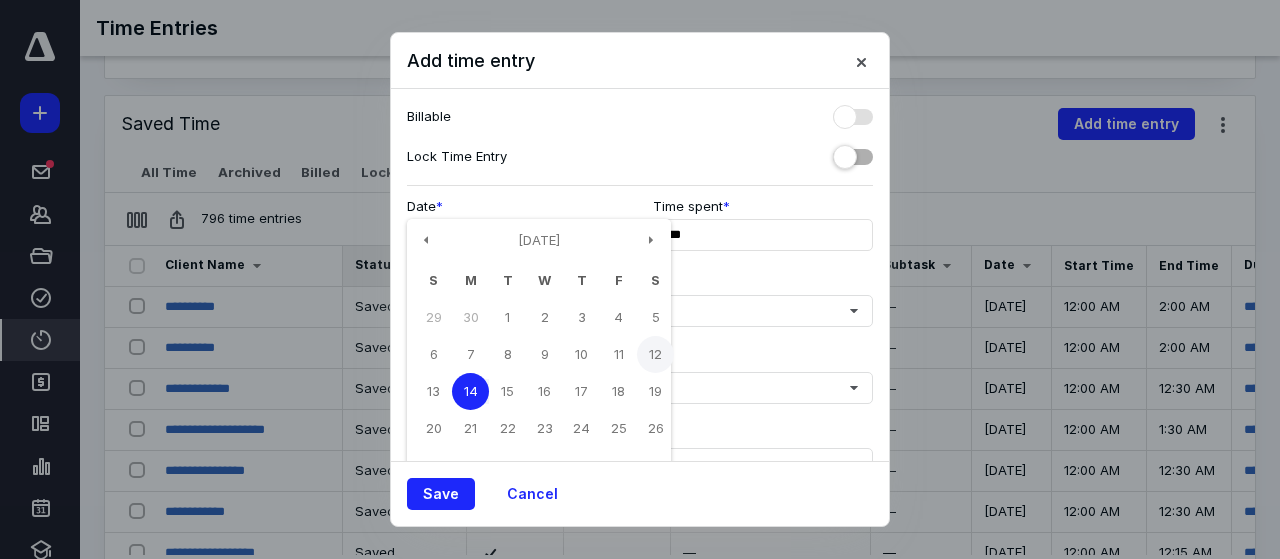 type on "**********" 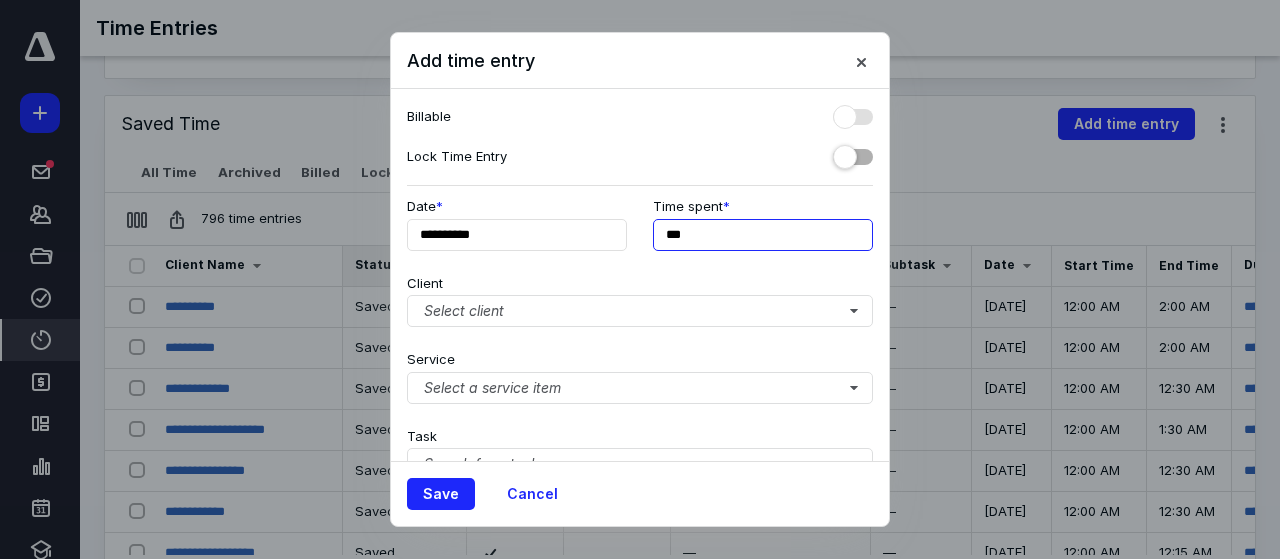 drag, startPoint x: 731, startPoint y: 223, endPoint x: 668, endPoint y: 238, distance: 64.7611 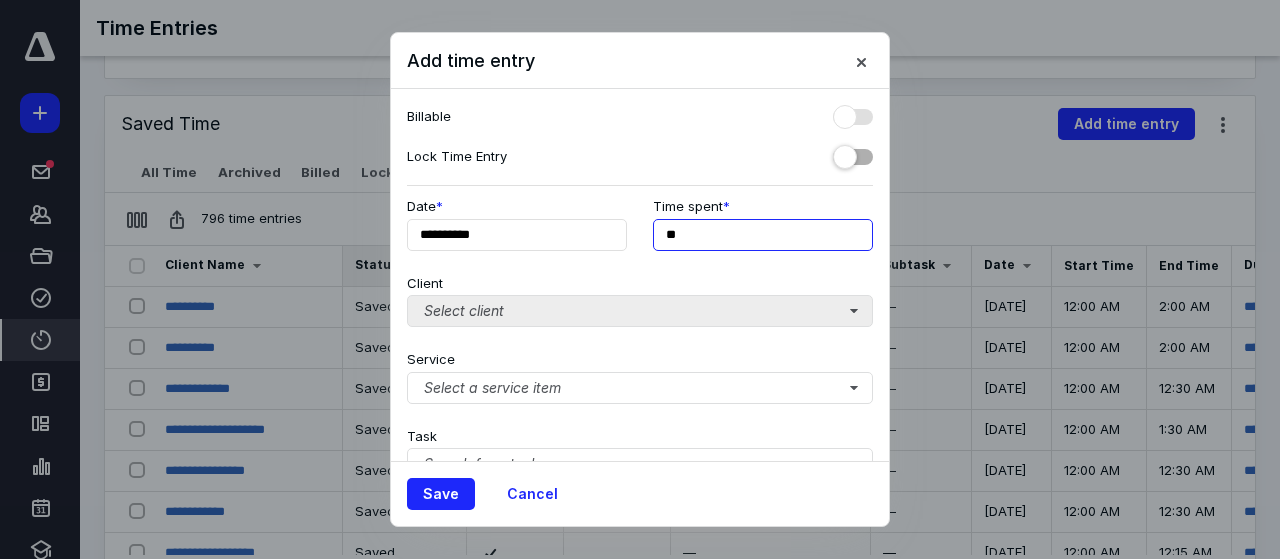 type on "**" 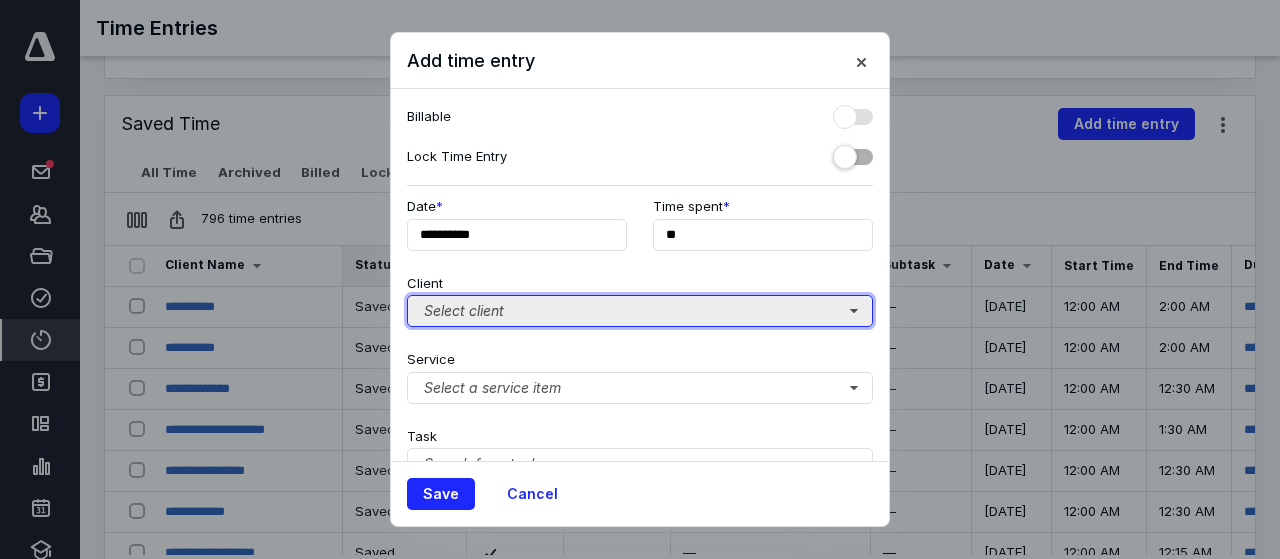 click on "Select client" at bounding box center (640, 311) 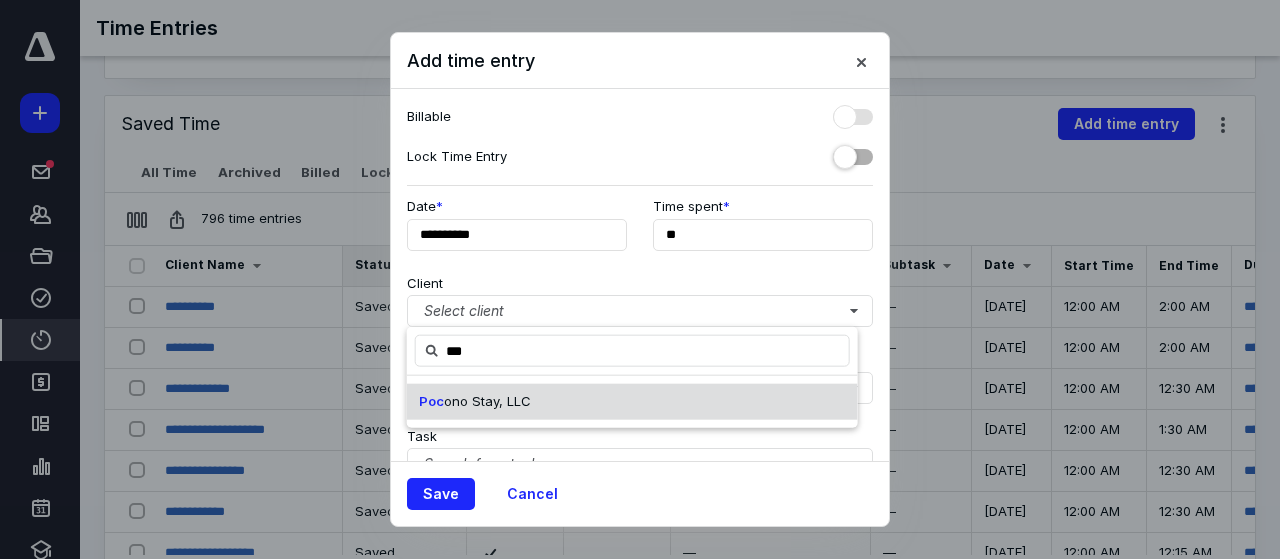 click on "ono Stay, LLC" at bounding box center [487, 401] 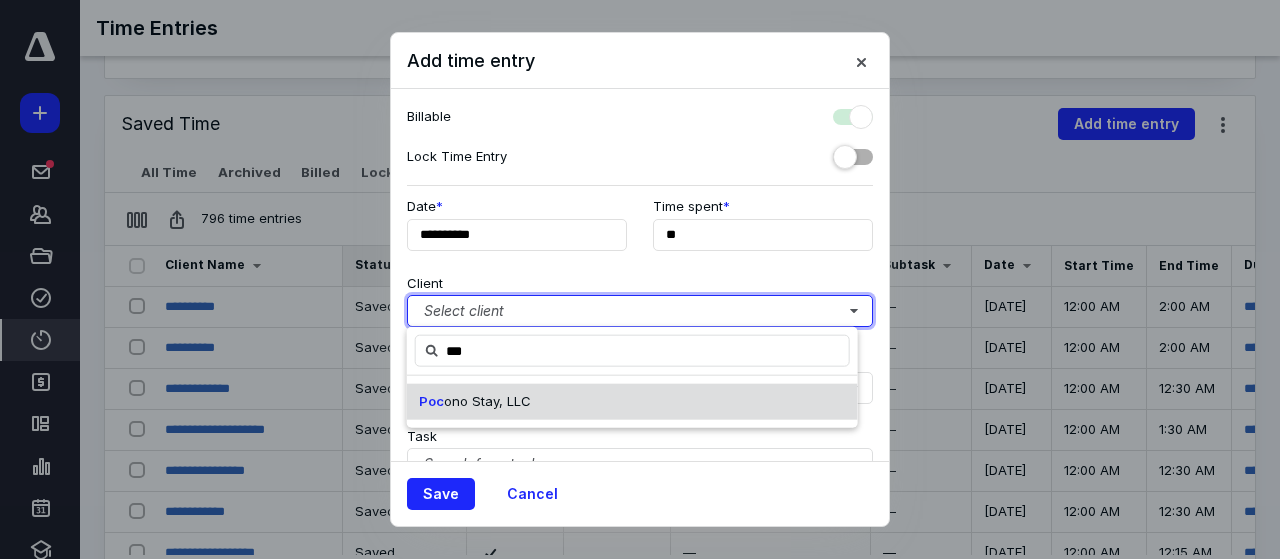 checkbox on "true" 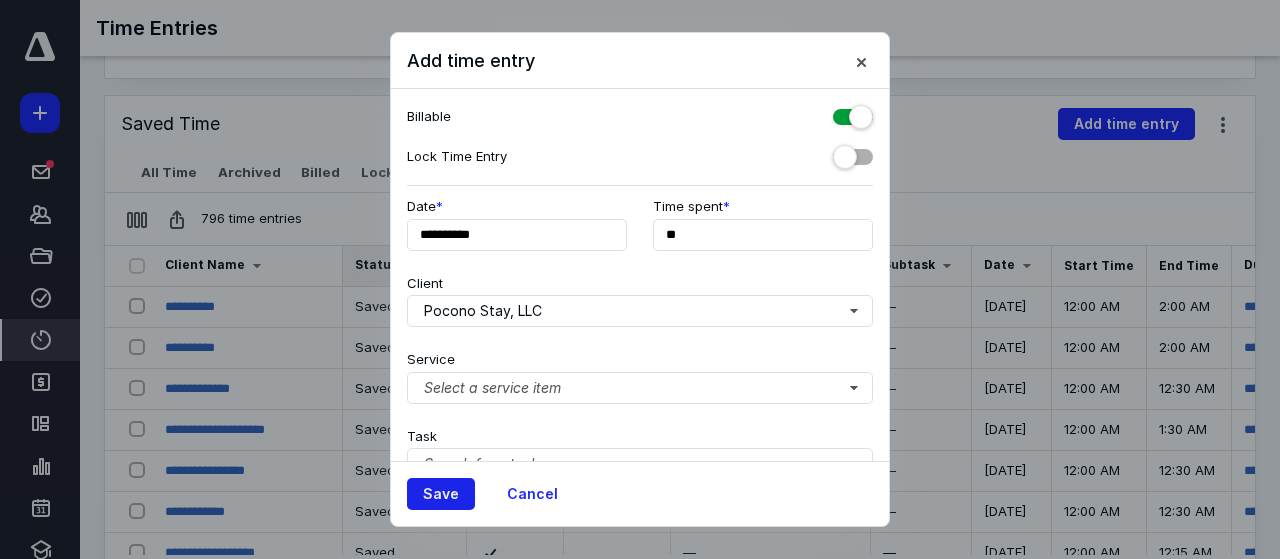 click on "Save" at bounding box center [441, 494] 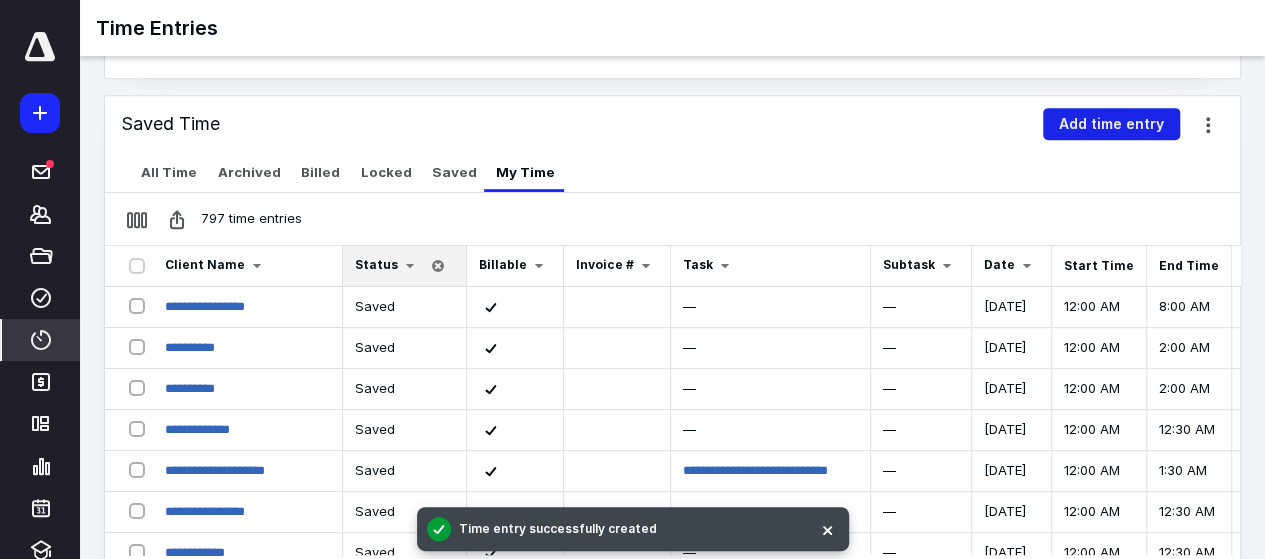 click on "Add time entry" at bounding box center [1111, 124] 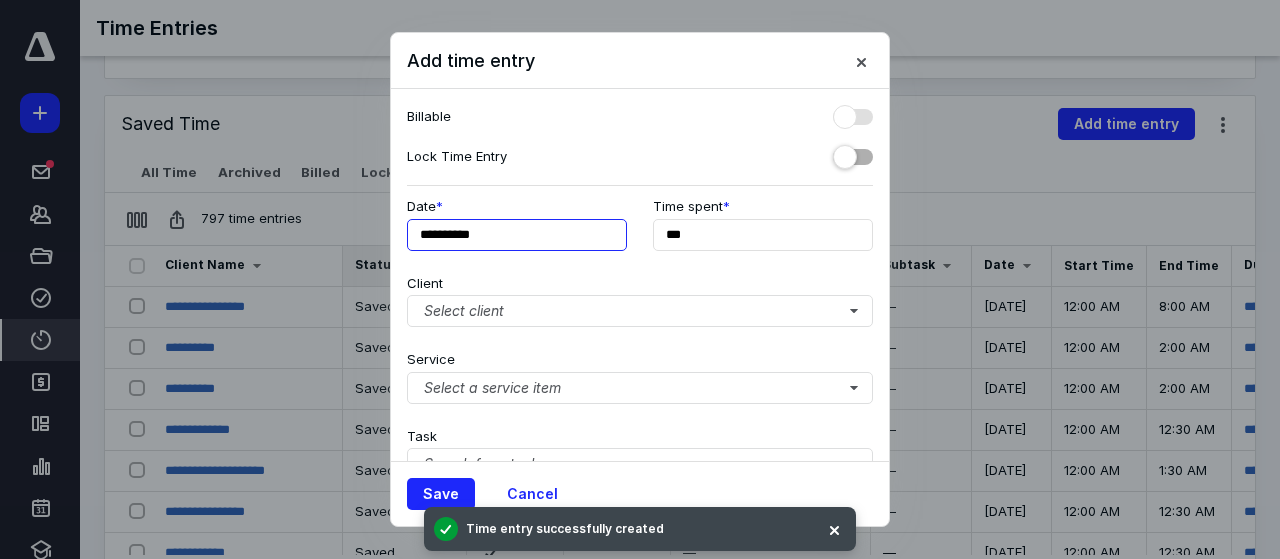 click on "**********" at bounding box center [517, 235] 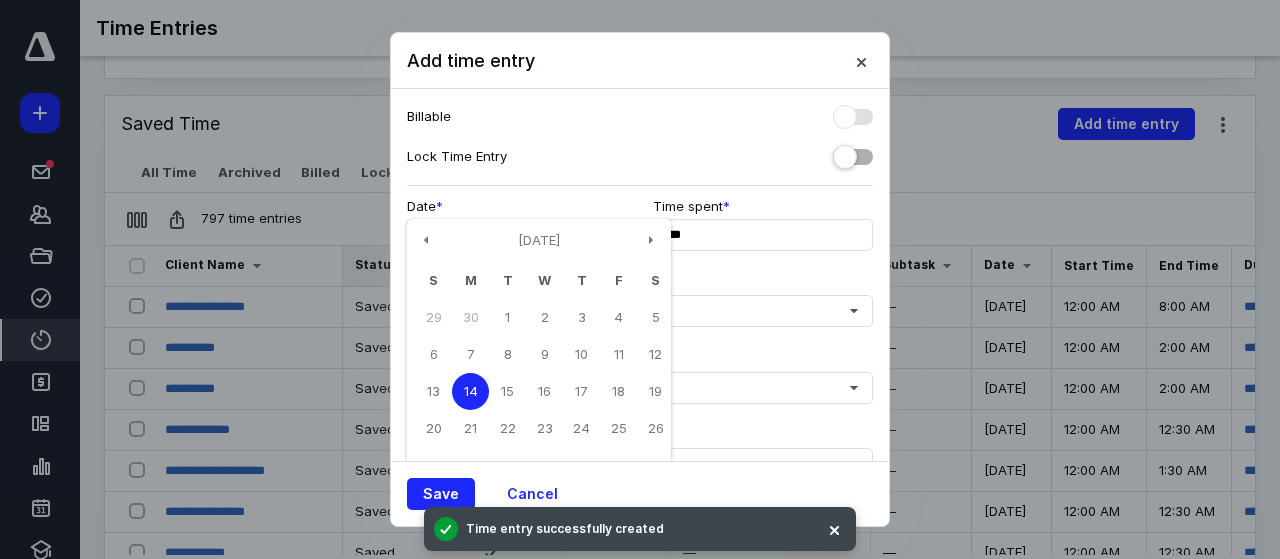 click on "14" at bounding box center (470, 391) 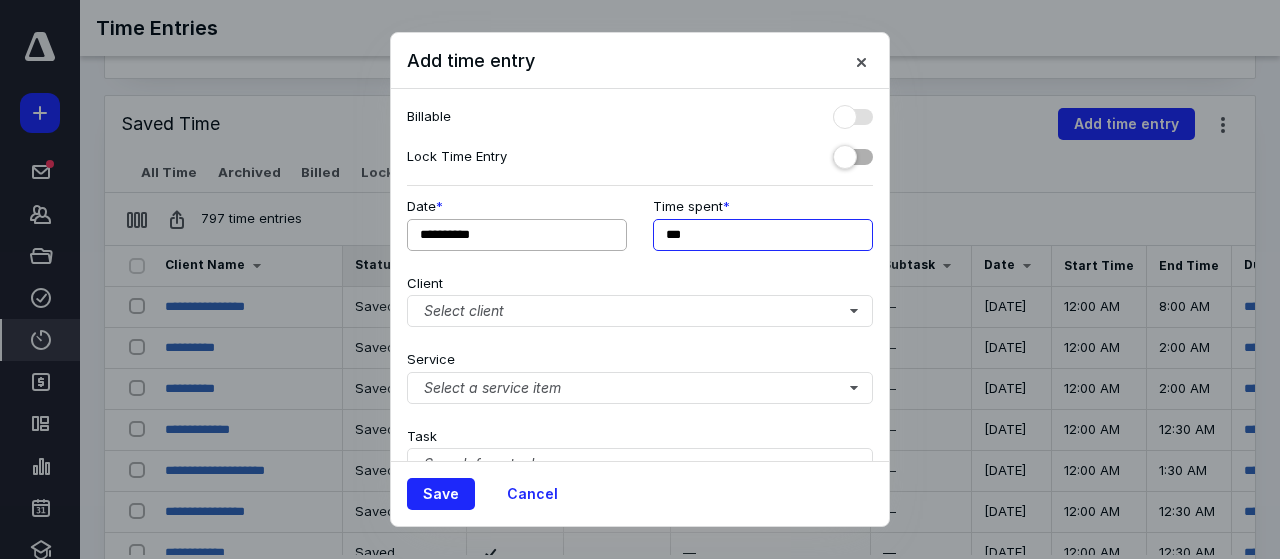 drag, startPoint x: 707, startPoint y: 234, endPoint x: 585, endPoint y: 239, distance: 122.10242 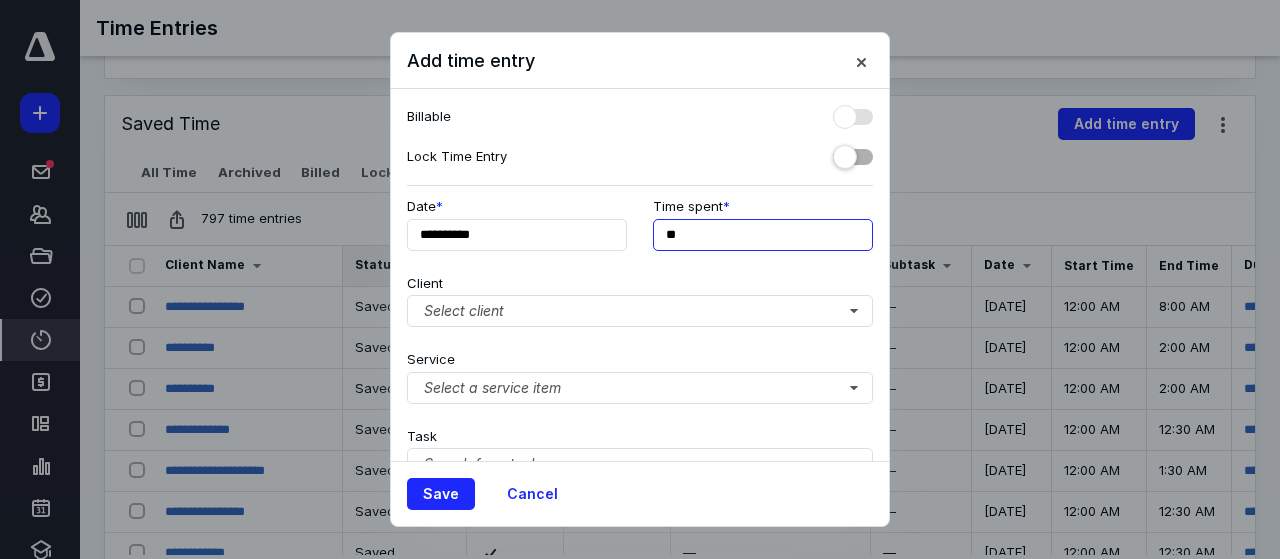 drag, startPoint x: 678, startPoint y: 225, endPoint x: 634, endPoint y: 229, distance: 44.181442 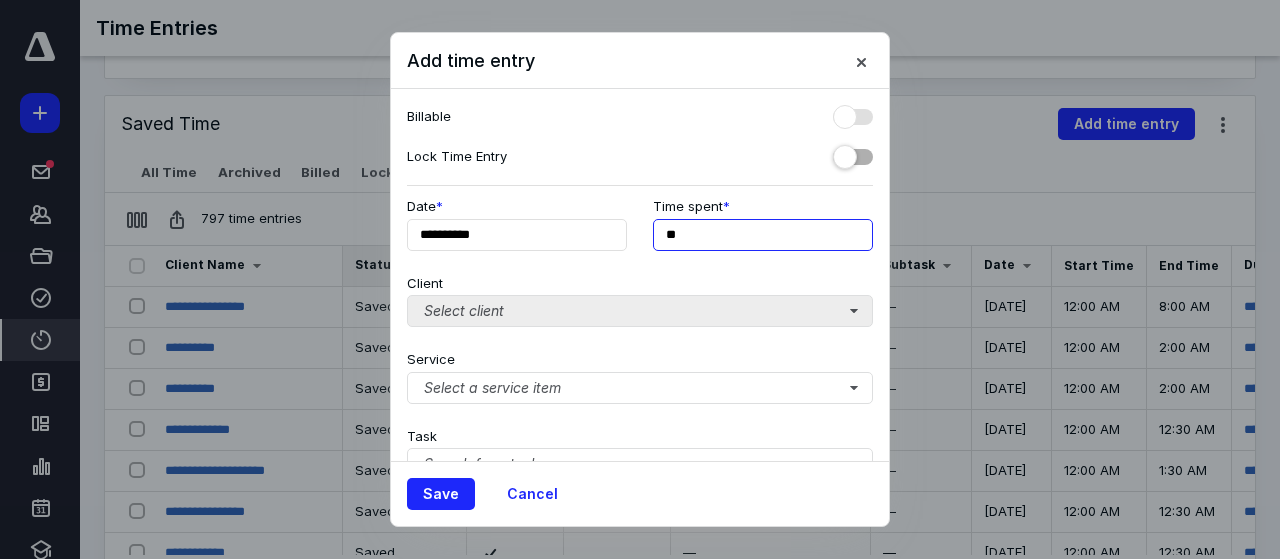 type on "**" 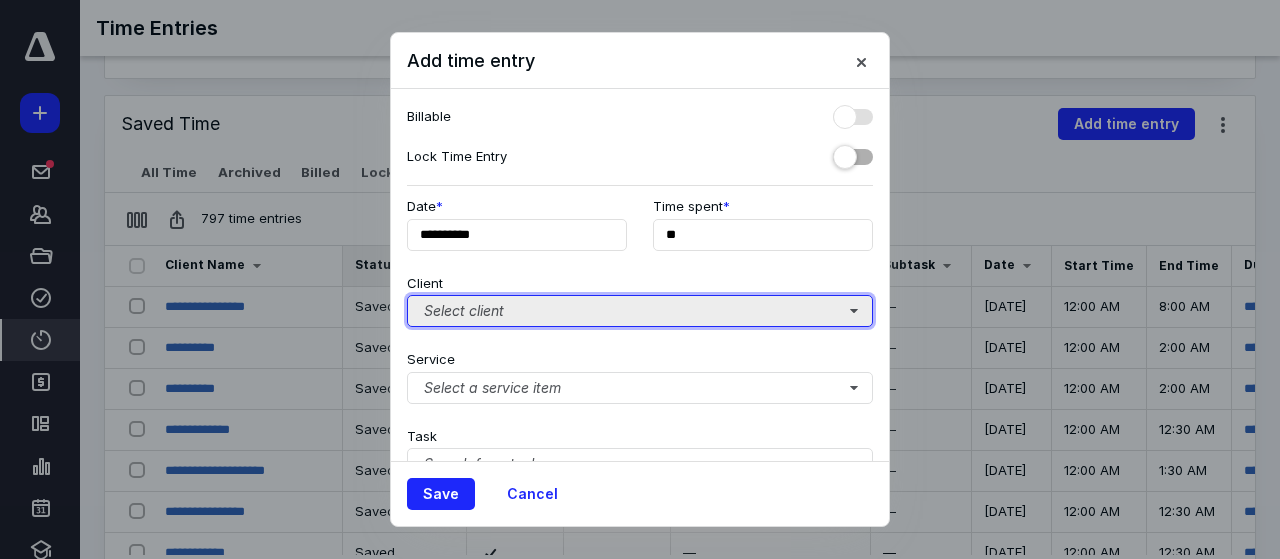 click on "Select client" at bounding box center [640, 311] 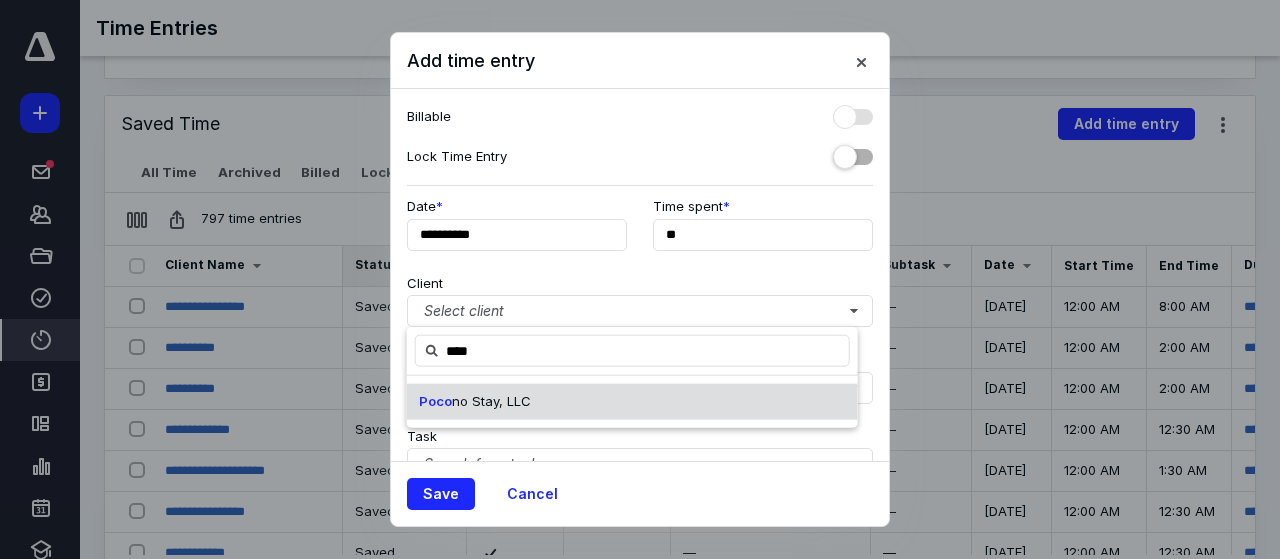 click on "no Stay, LLC" at bounding box center [491, 401] 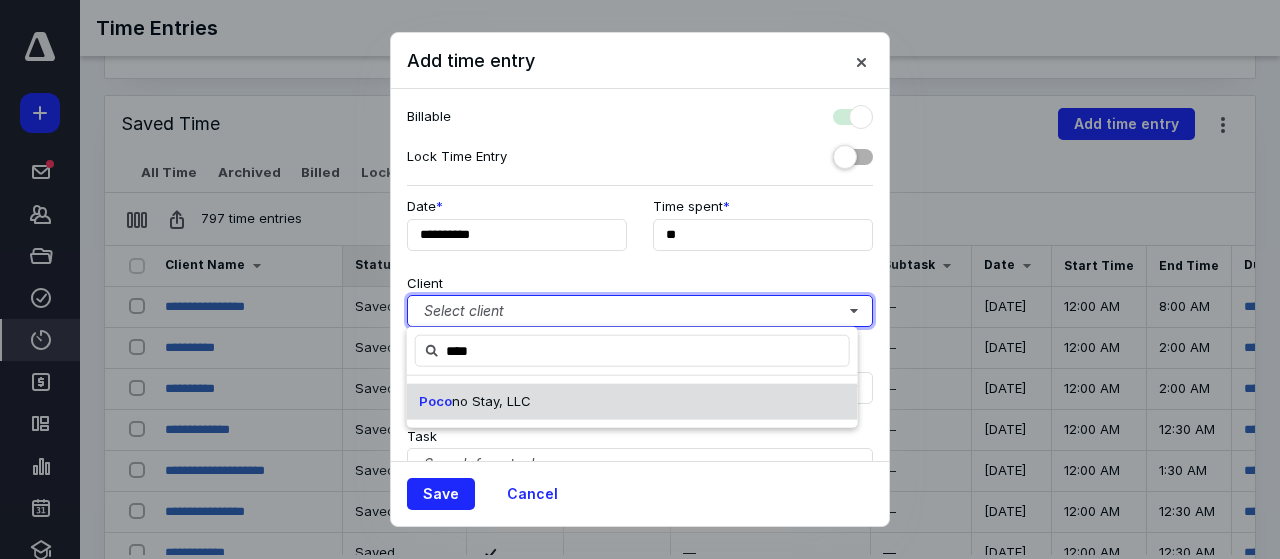 checkbox on "true" 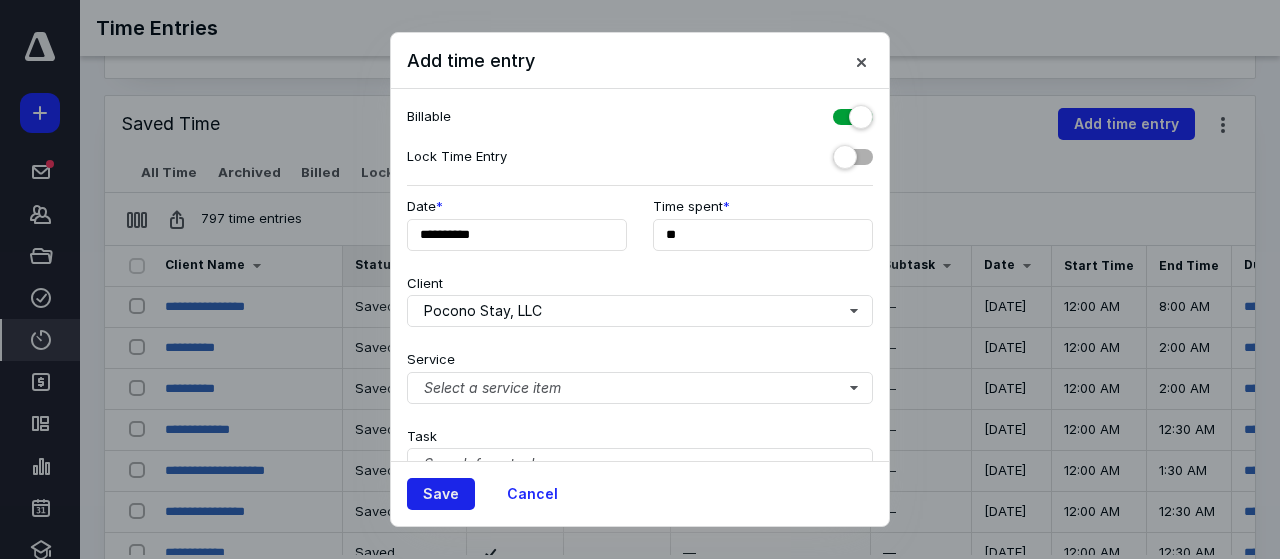 click on "Save" at bounding box center [441, 494] 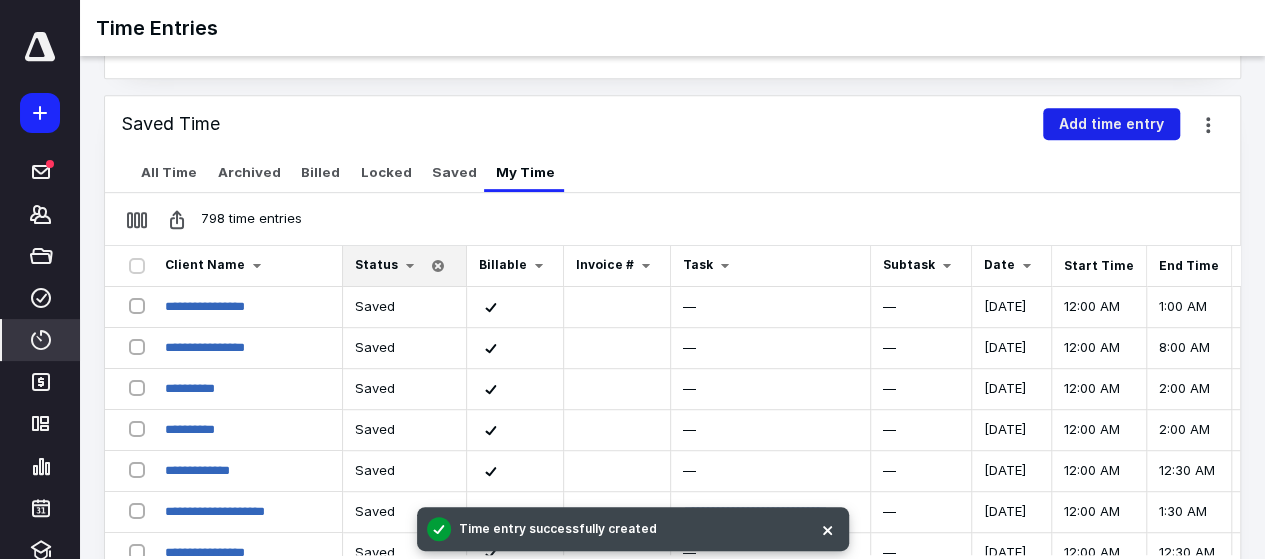 click on "Add time entry" at bounding box center [1111, 124] 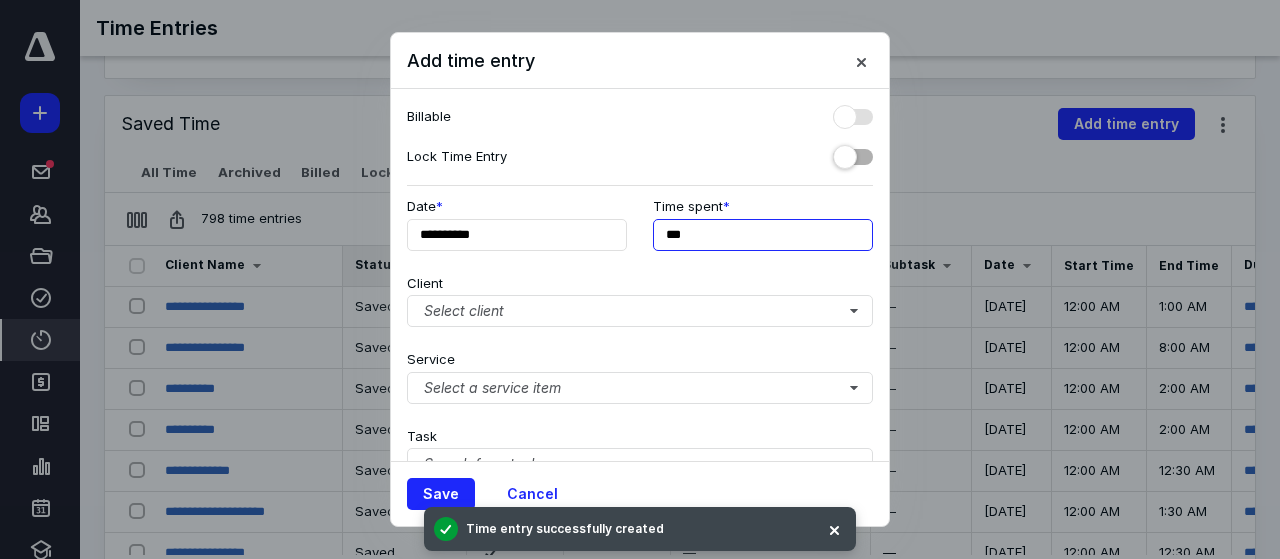 click on "***" at bounding box center (763, 235) 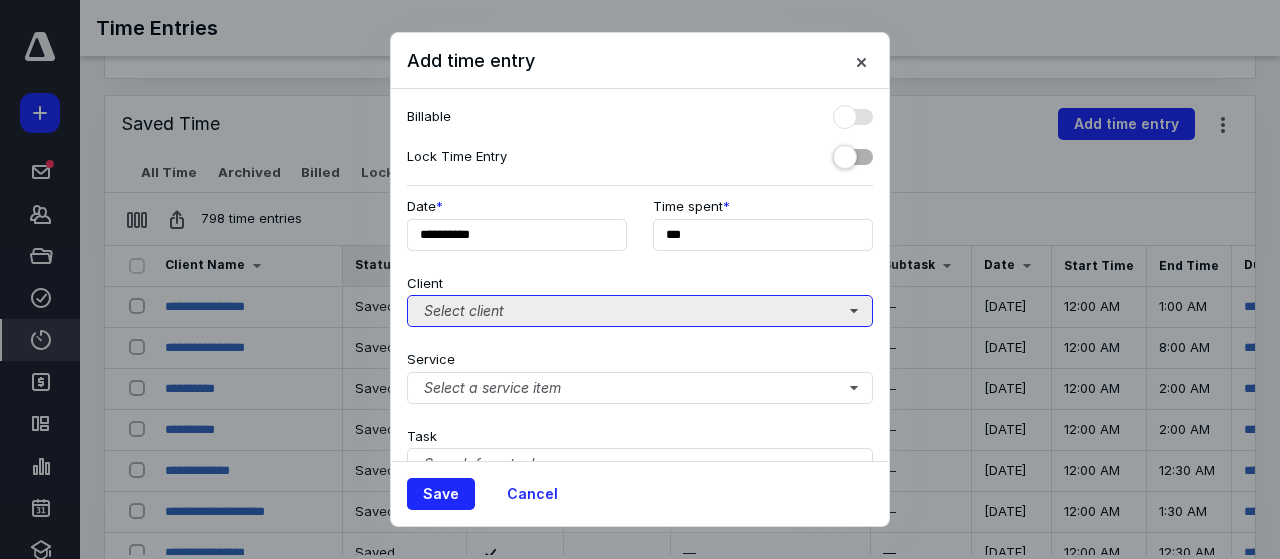 click on "Select client" at bounding box center [640, 311] 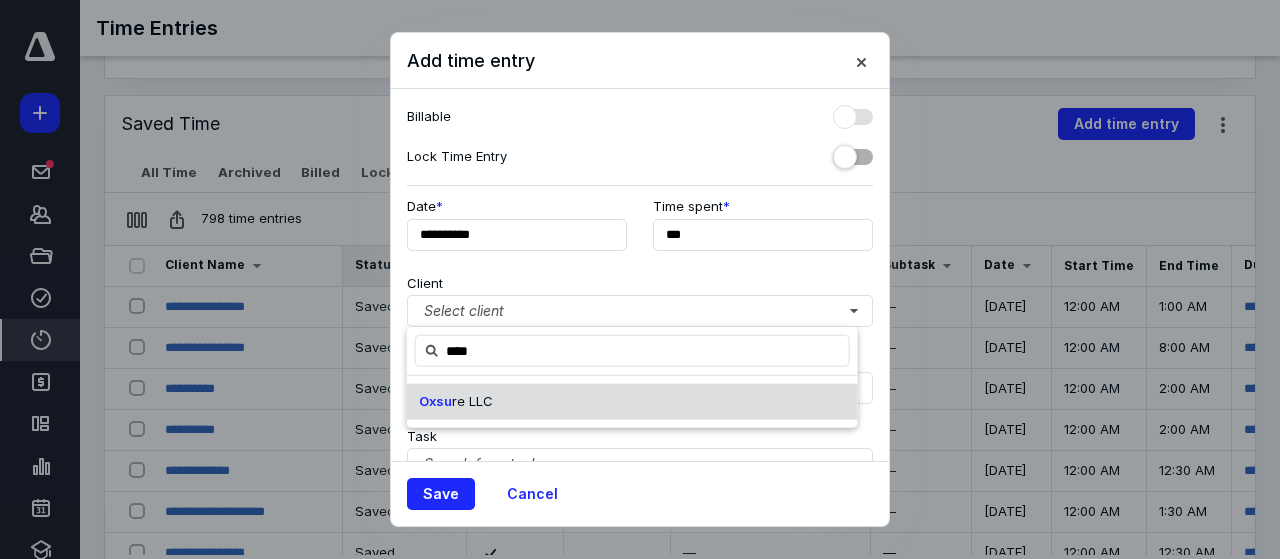 click on "Oxsu re LLC" at bounding box center (632, 402) 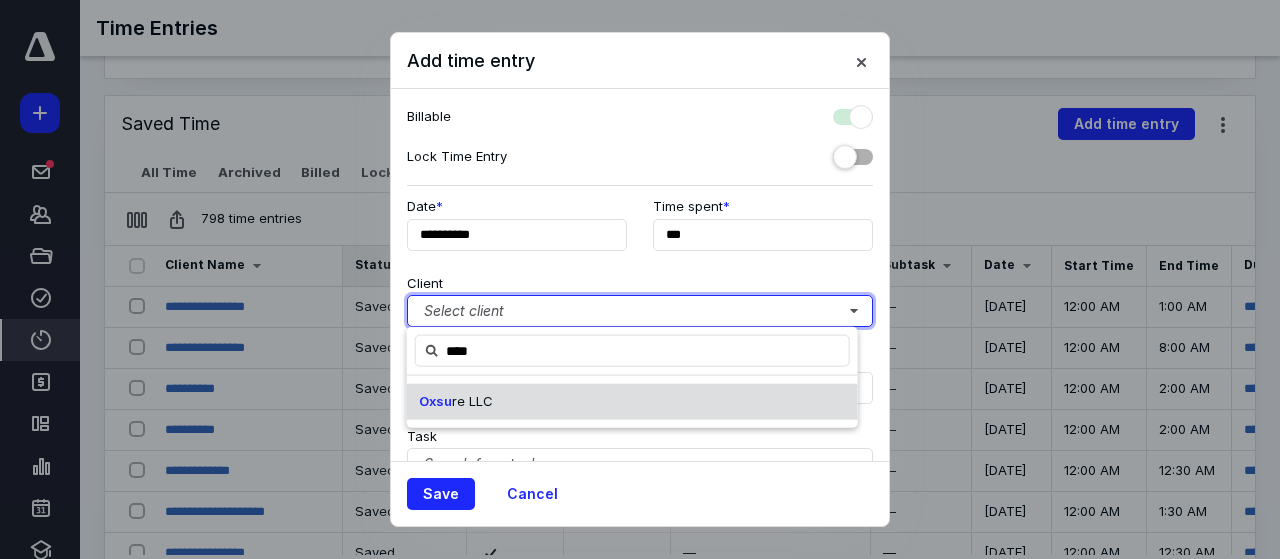 checkbox on "true" 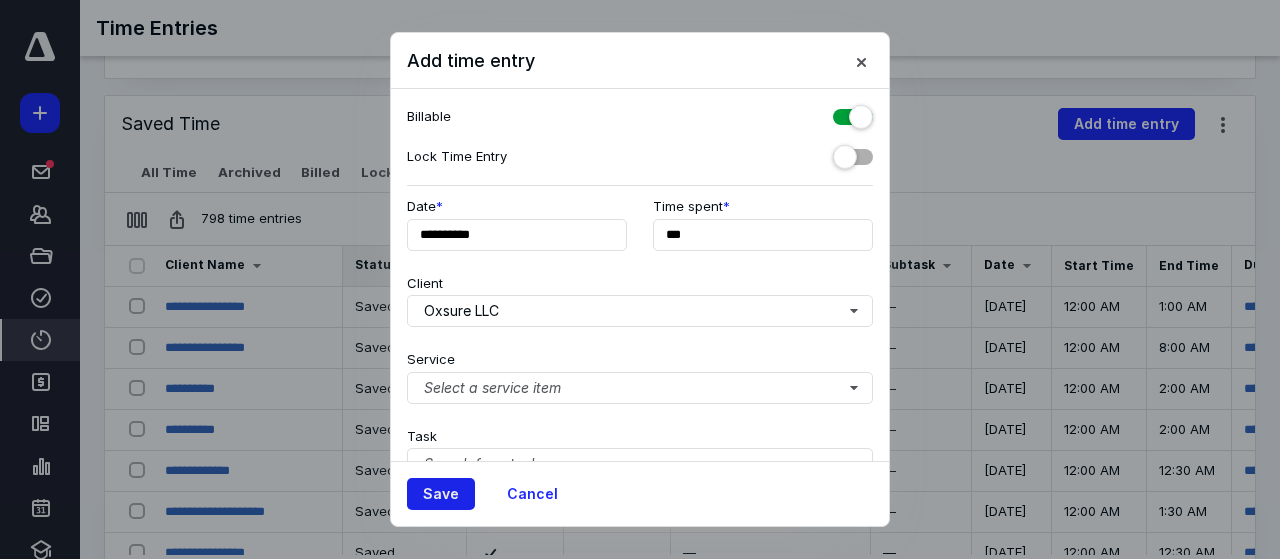 click on "Save" at bounding box center (441, 494) 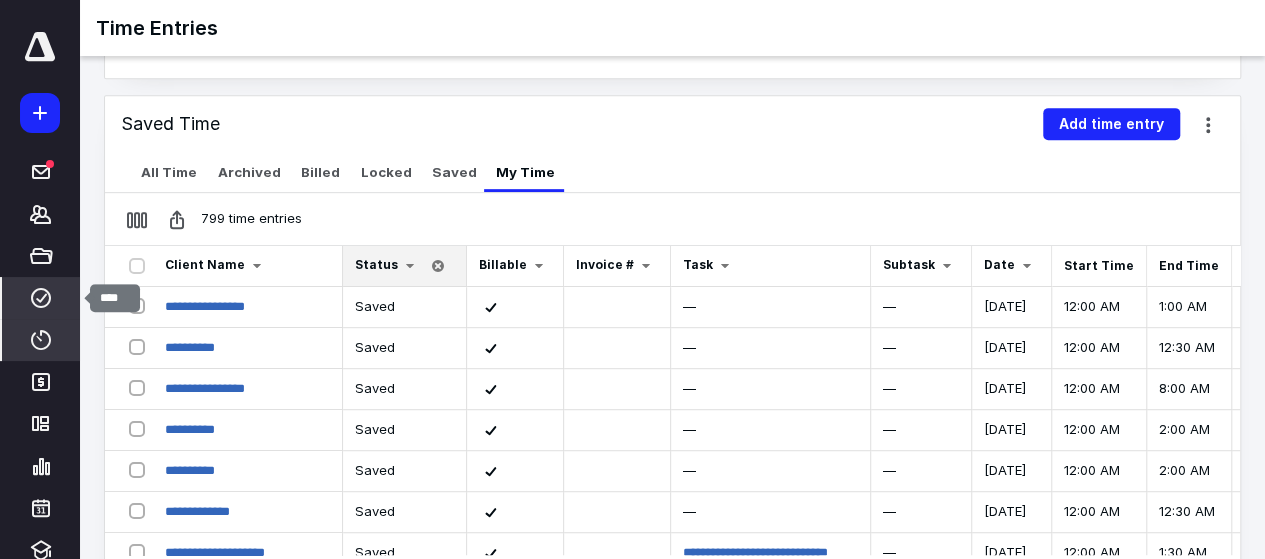 click 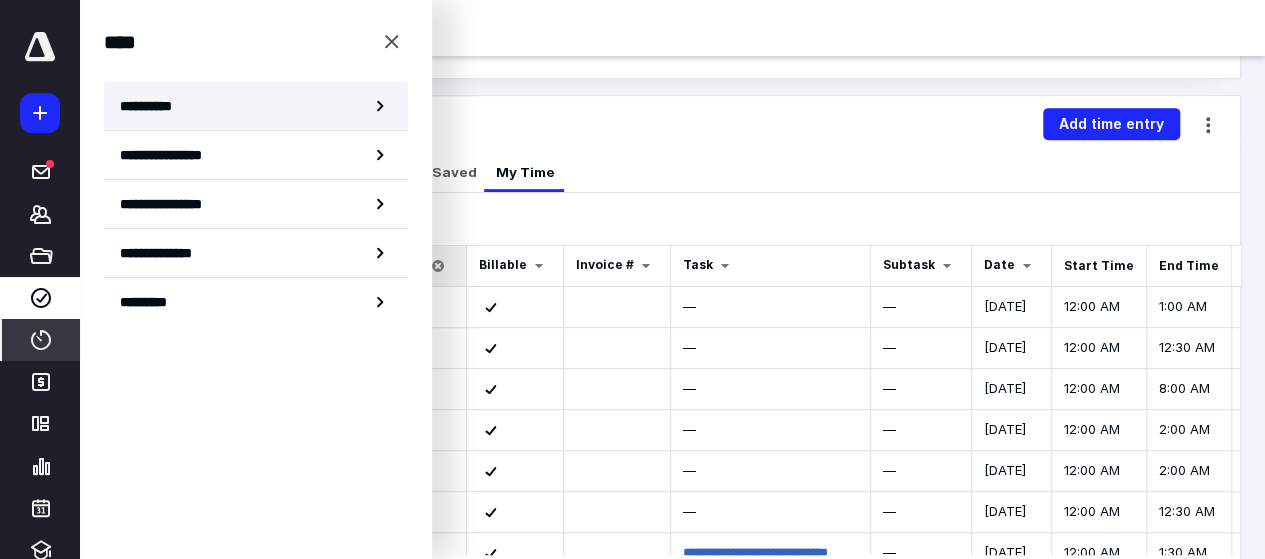 click on "**********" at bounding box center (256, 106) 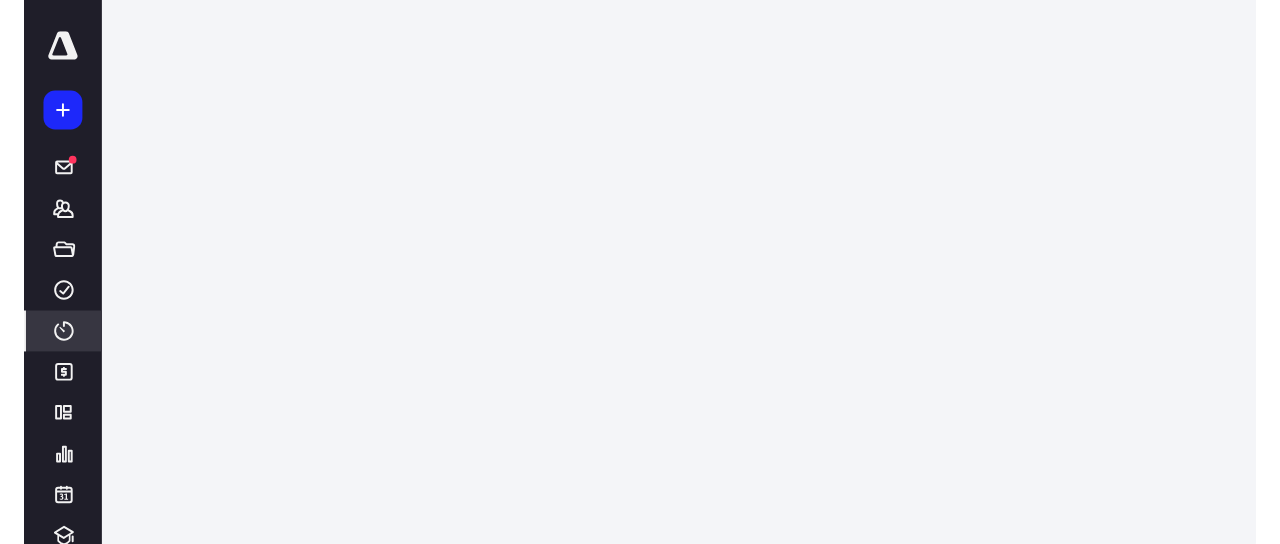 scroll, scrollTop: 0, scrollLeft: 0, axis: both 